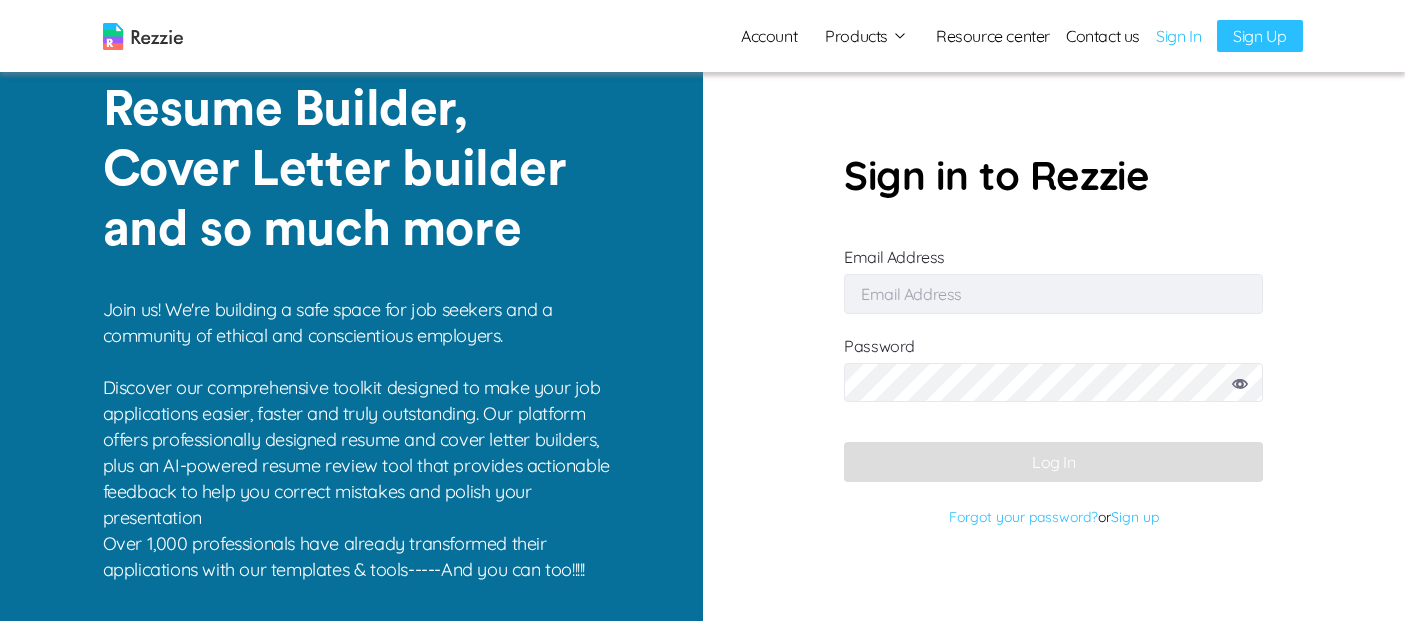 scroll, scrollTop: 0, scrollLeft: 0, axis: both 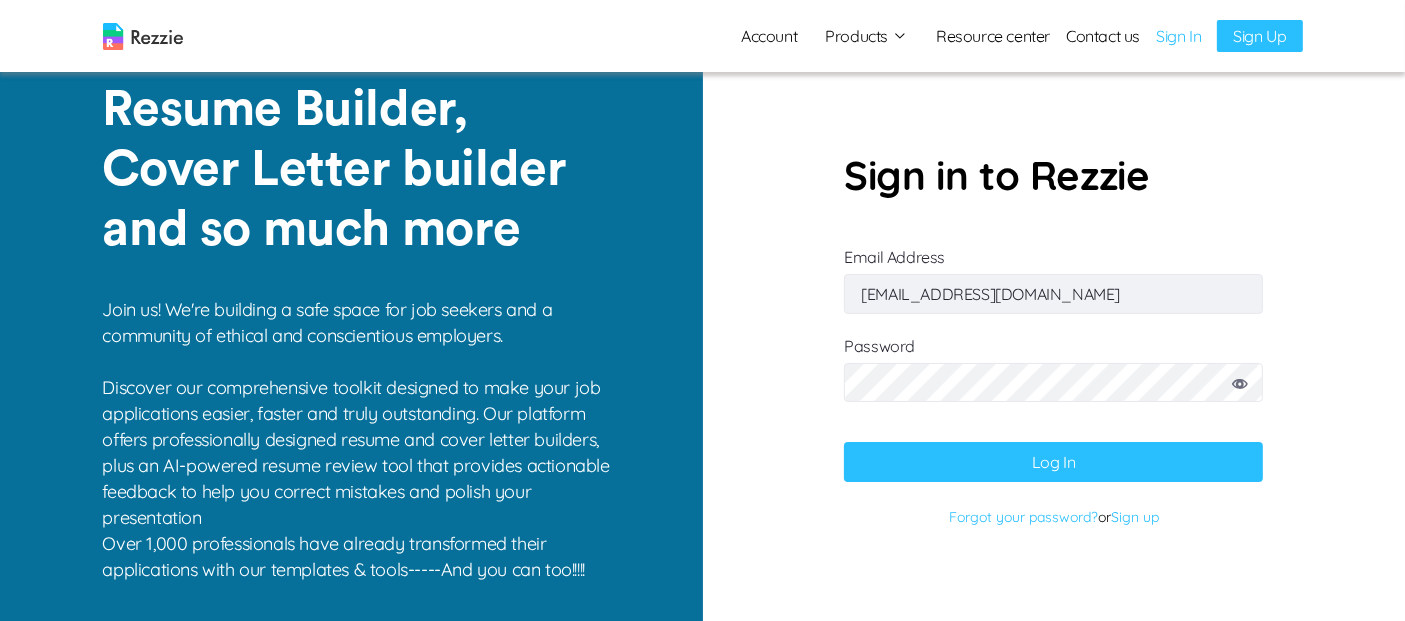 click on "[EMAIL_ADDRESS][DOMAIN_NAME]" at bounding box center [1053, 294] 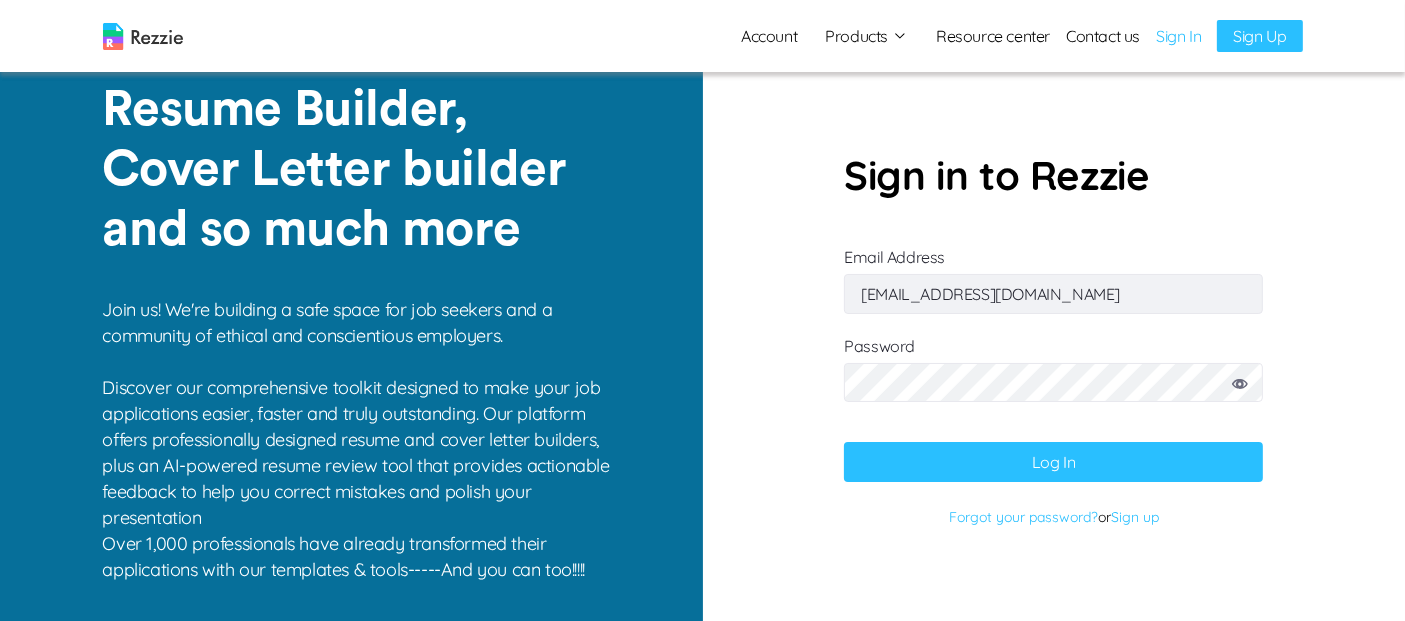 type on "[EMAIL_ADDRESS][DOMAIN_NAME]" 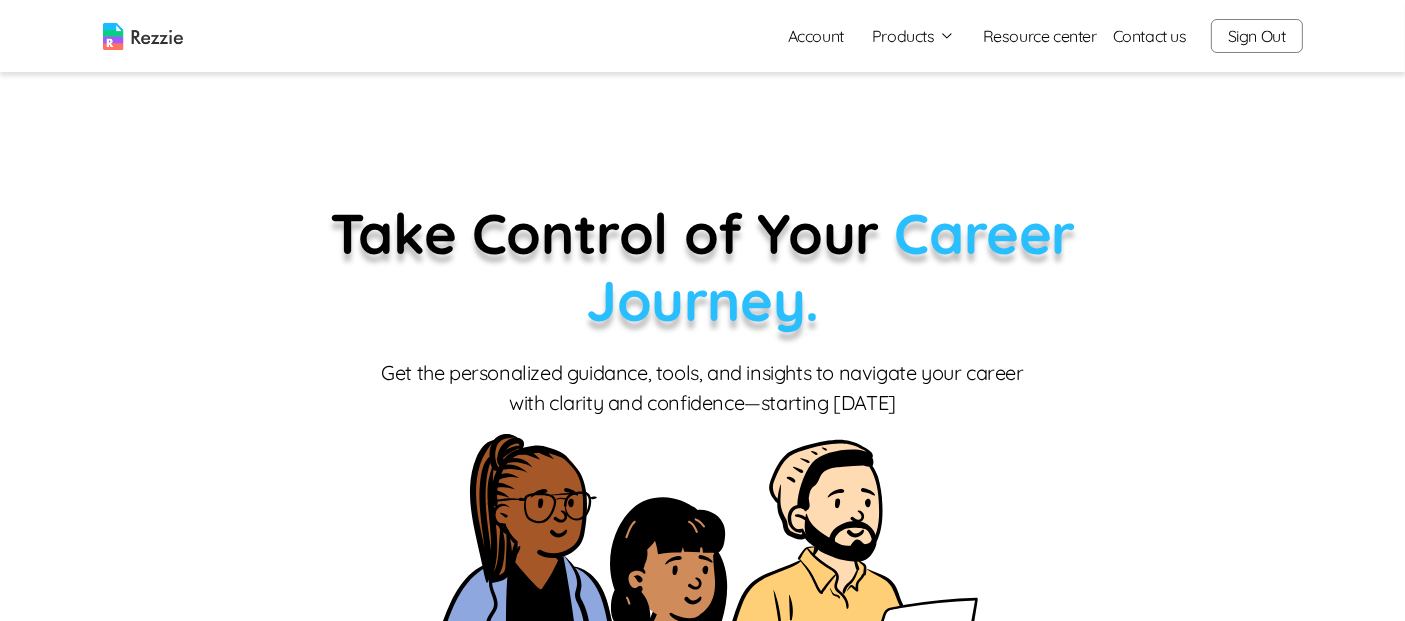 click on "Products" at bounding box center (913, 36) 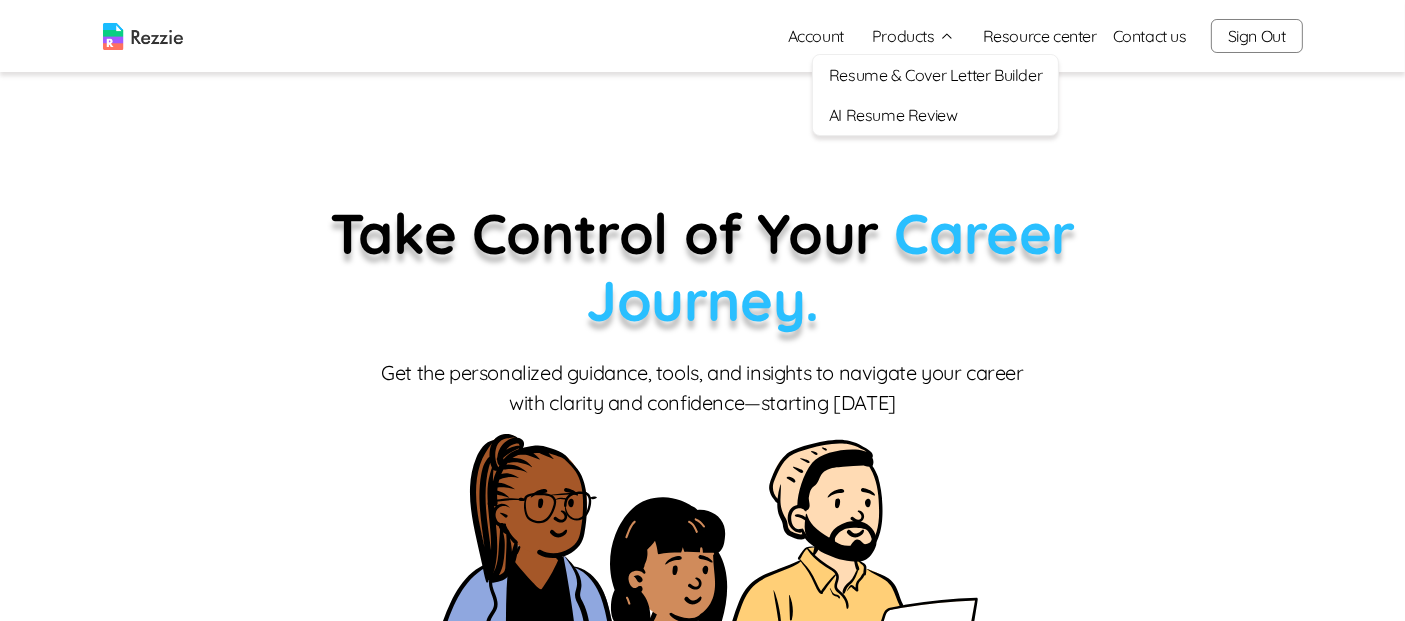 click on "AI Resume Review" at bounding box center (935, 115) 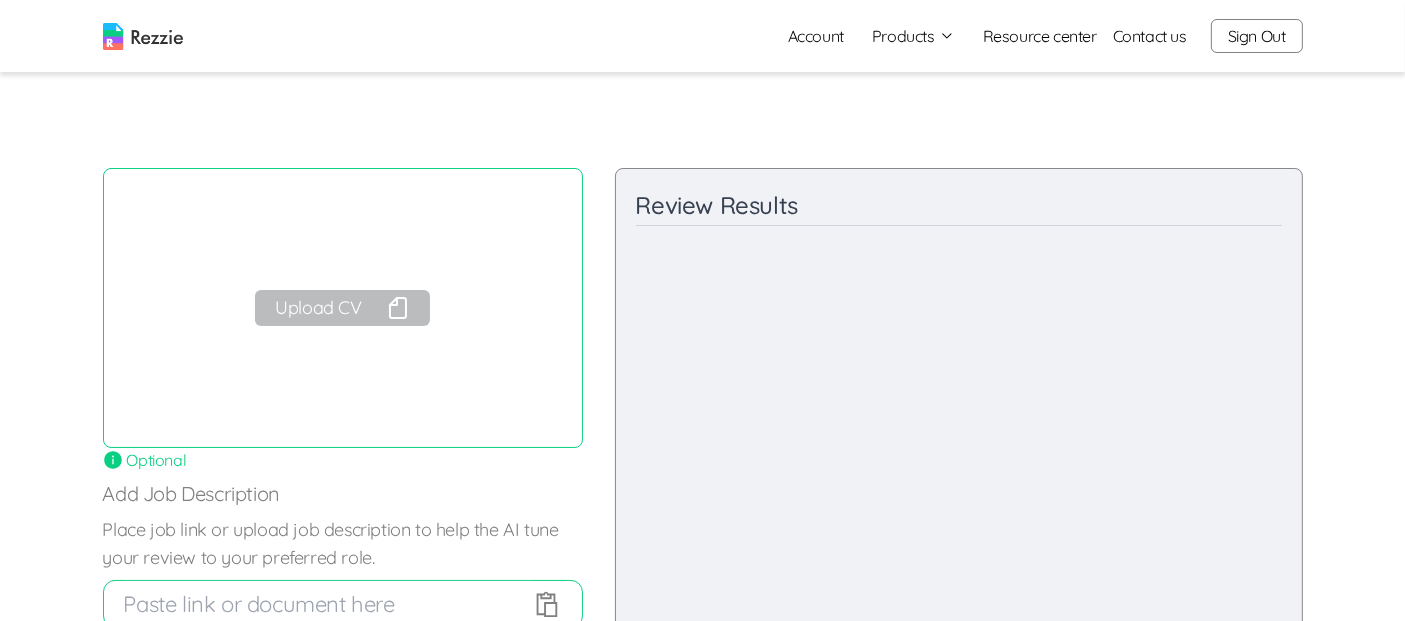 click on "Upload CV" at bounding box center [342, 308] 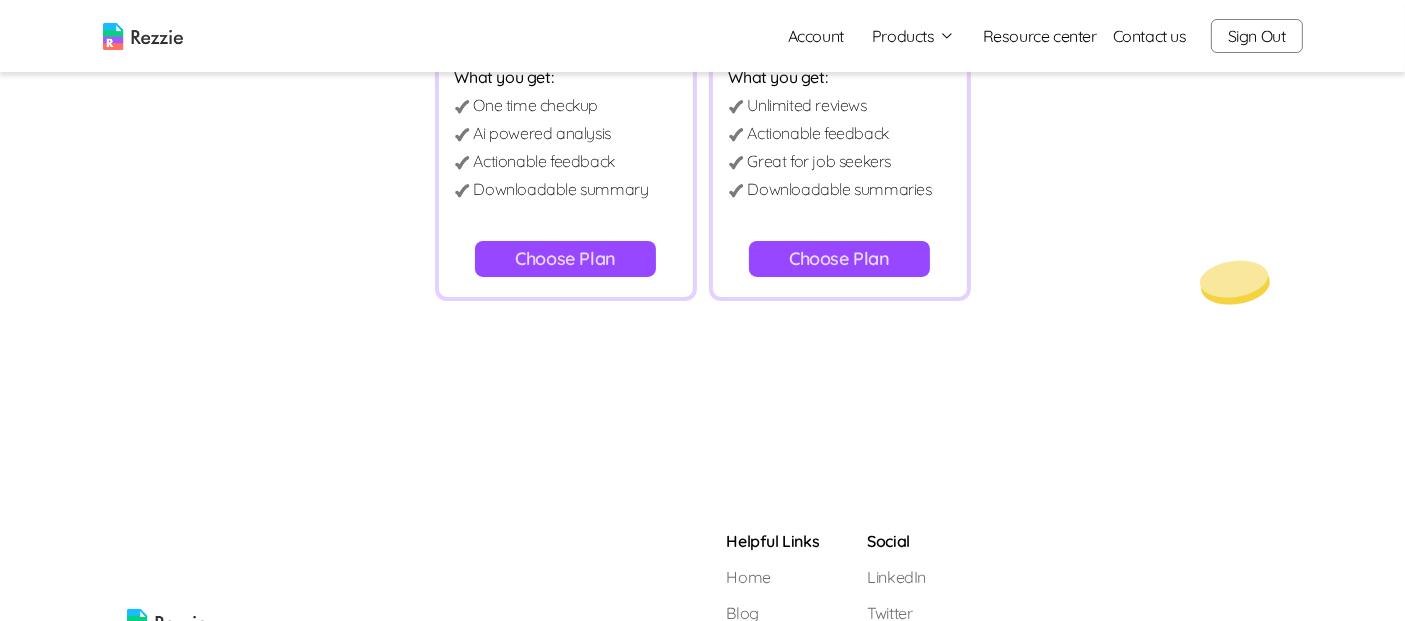click on "Choose Plan" at bounding box center [565, 259] 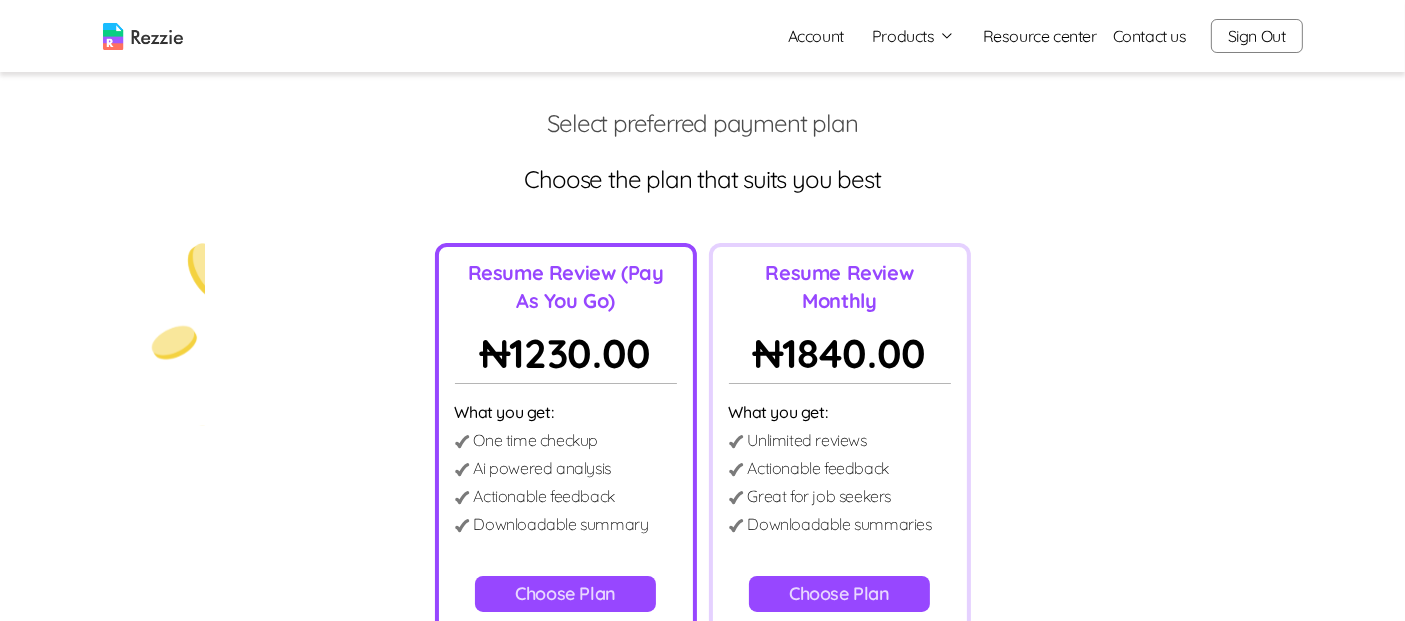 scroll, scrollTop: 0, scrollLeft: 0, axis: both 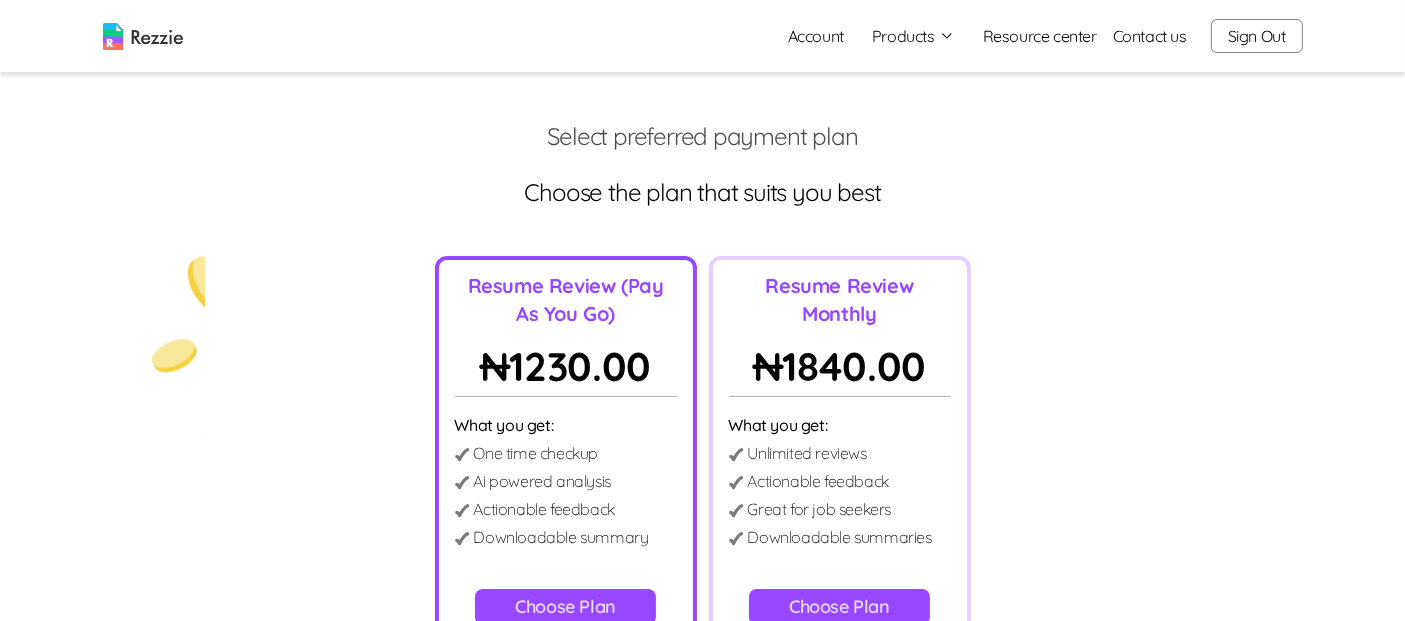 click on "Account" at bounding box center (816, 36) 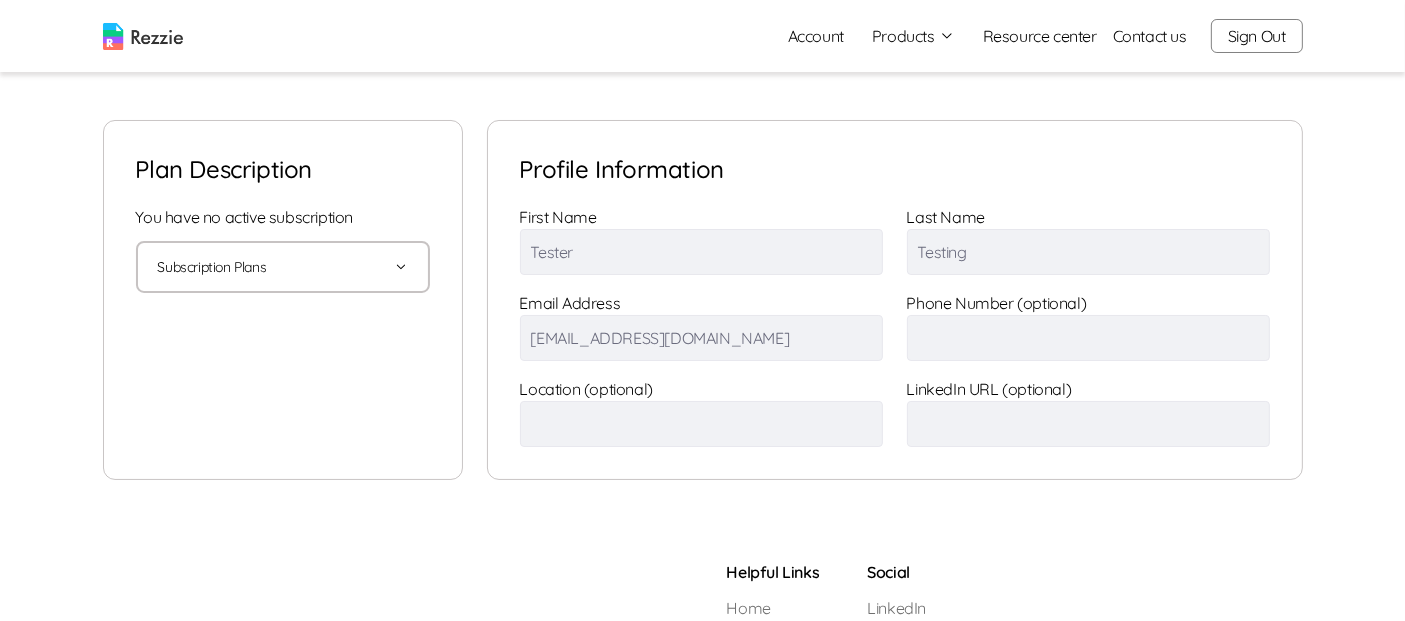click on "Products" at bounding box center [913, 36] 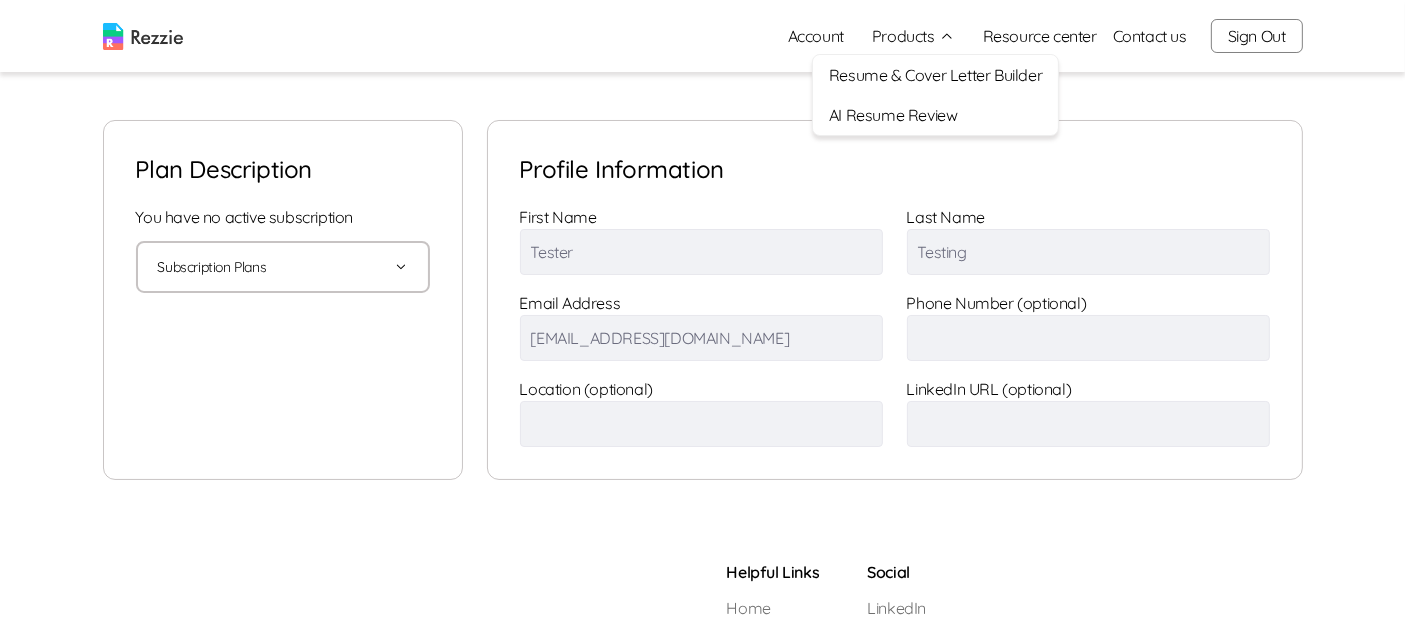 click on "AI Resume Review" at bounding box center [935, 115] 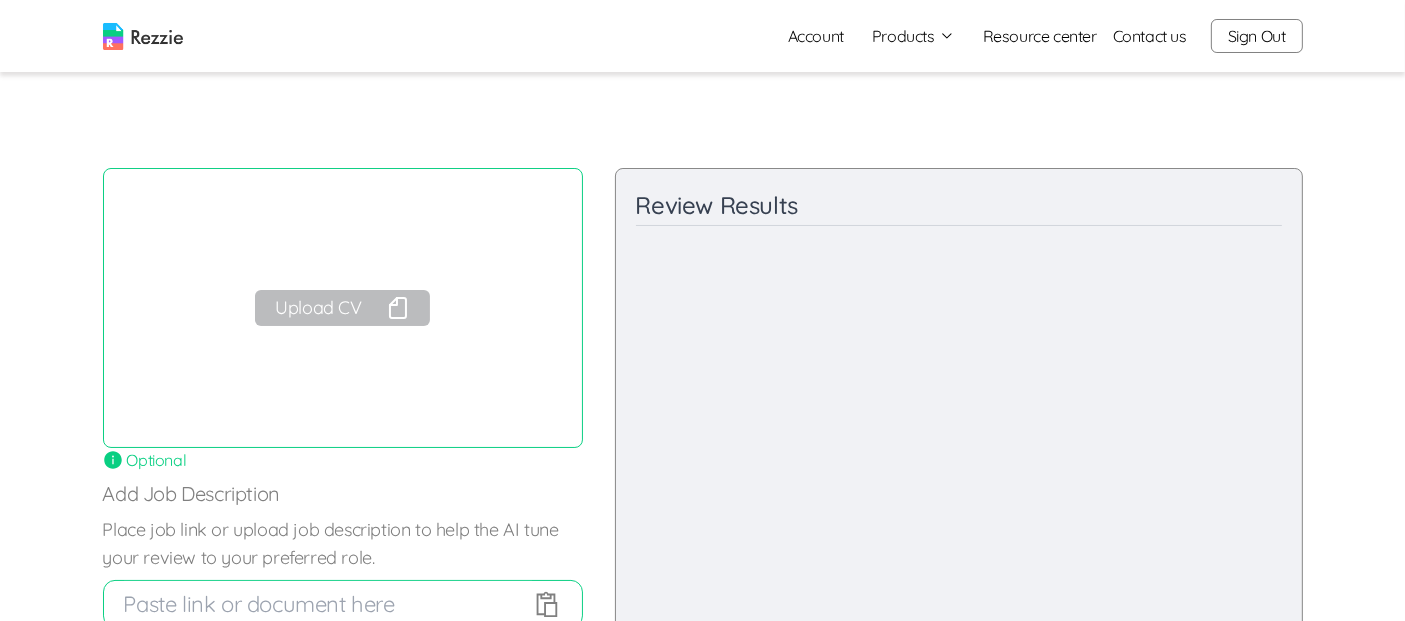 click on "Upload CV" at bounding box center [342, 308] 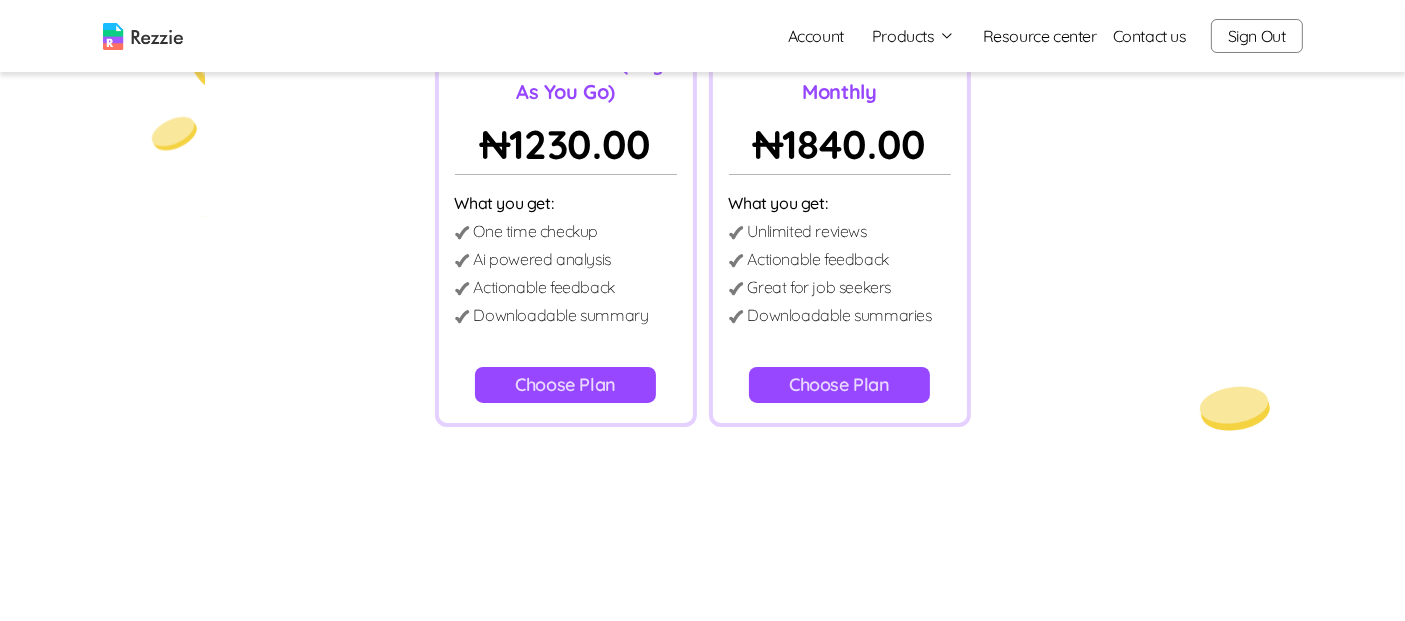 scroll, scrollTop: 224, scrollLeft: 0, axis: vertical 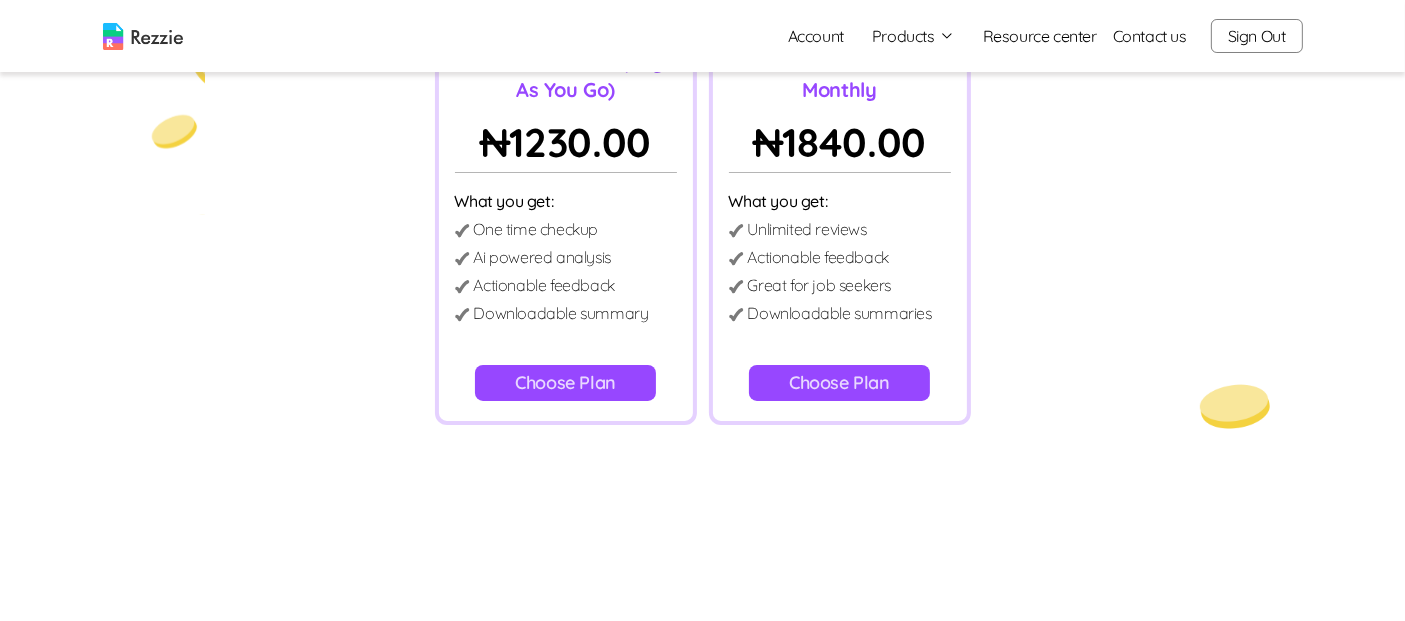 click on "Choose Plan" at bounding box center [839, 383] 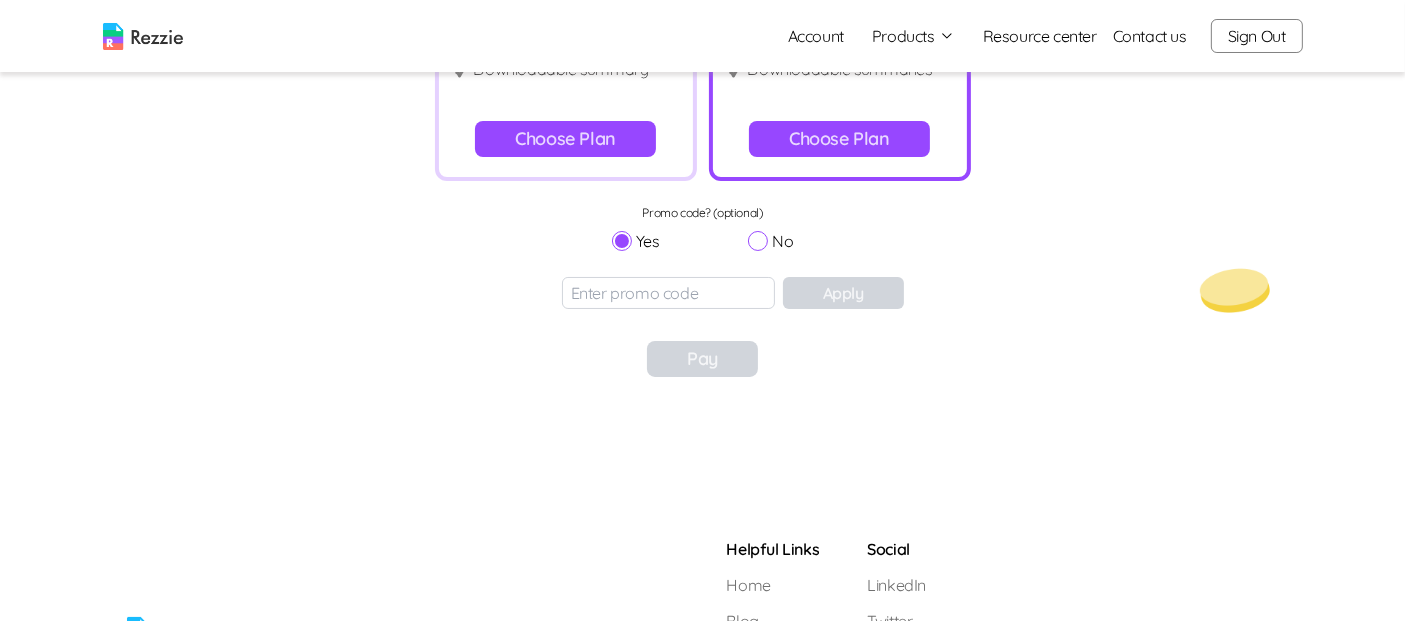 scroll, scrollTop: 478, scrollLeft: 0, axis: vertical 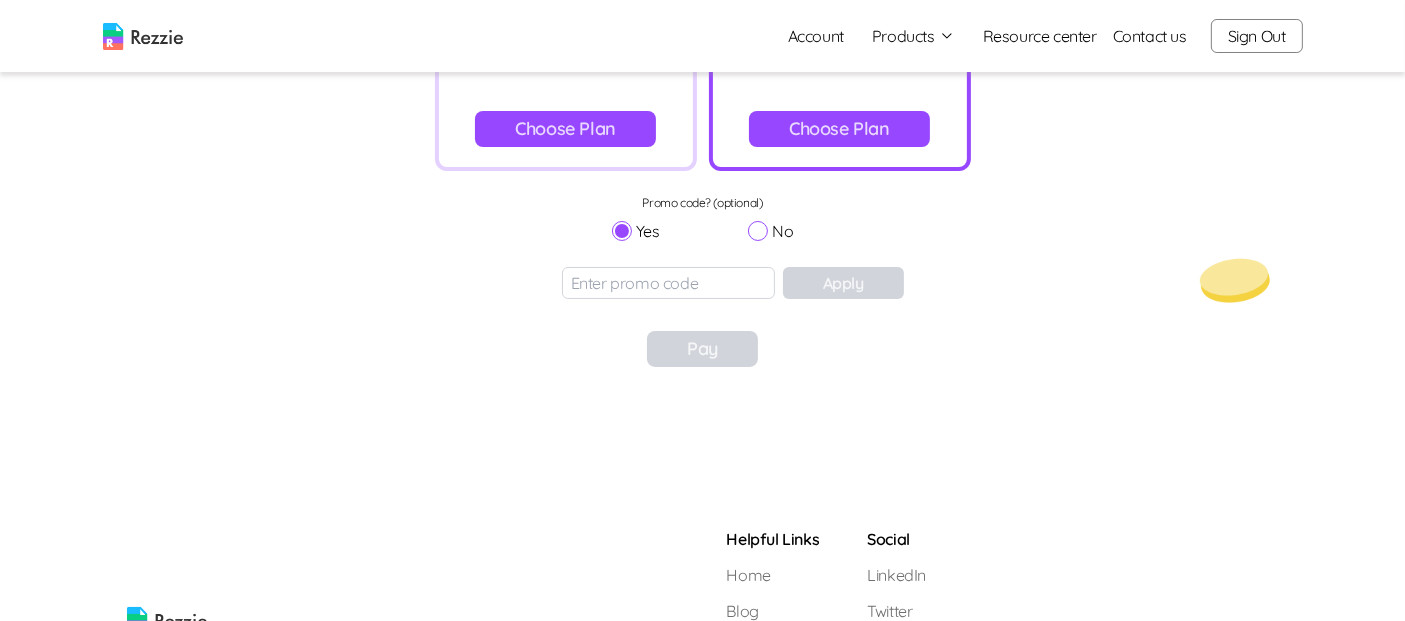 click at bounding box center [668, 283] 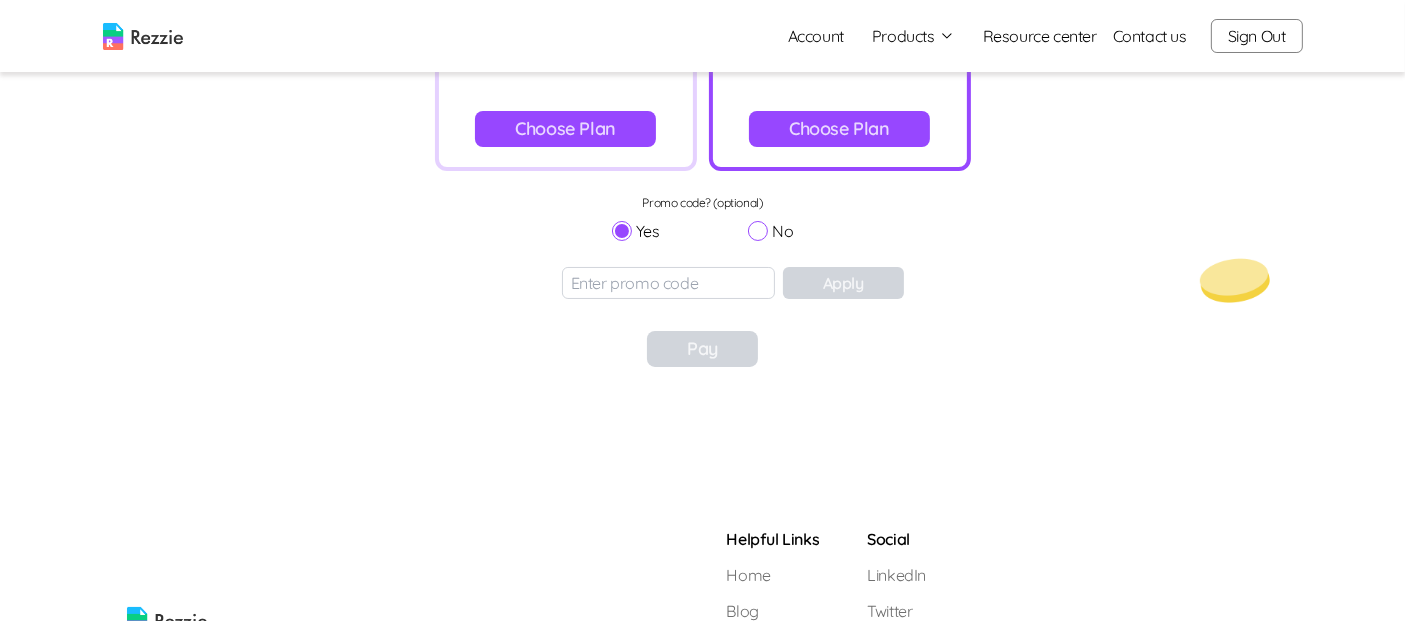 paste on "ENOV20" 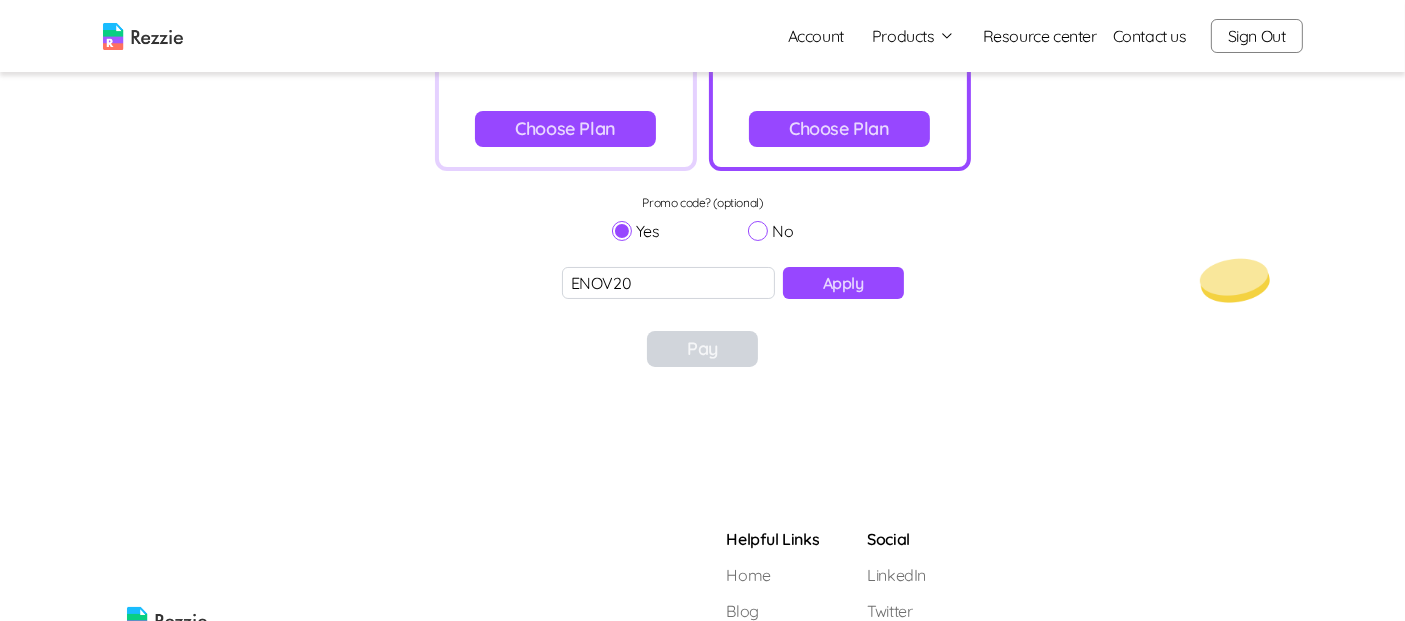 type on "ENOV20" 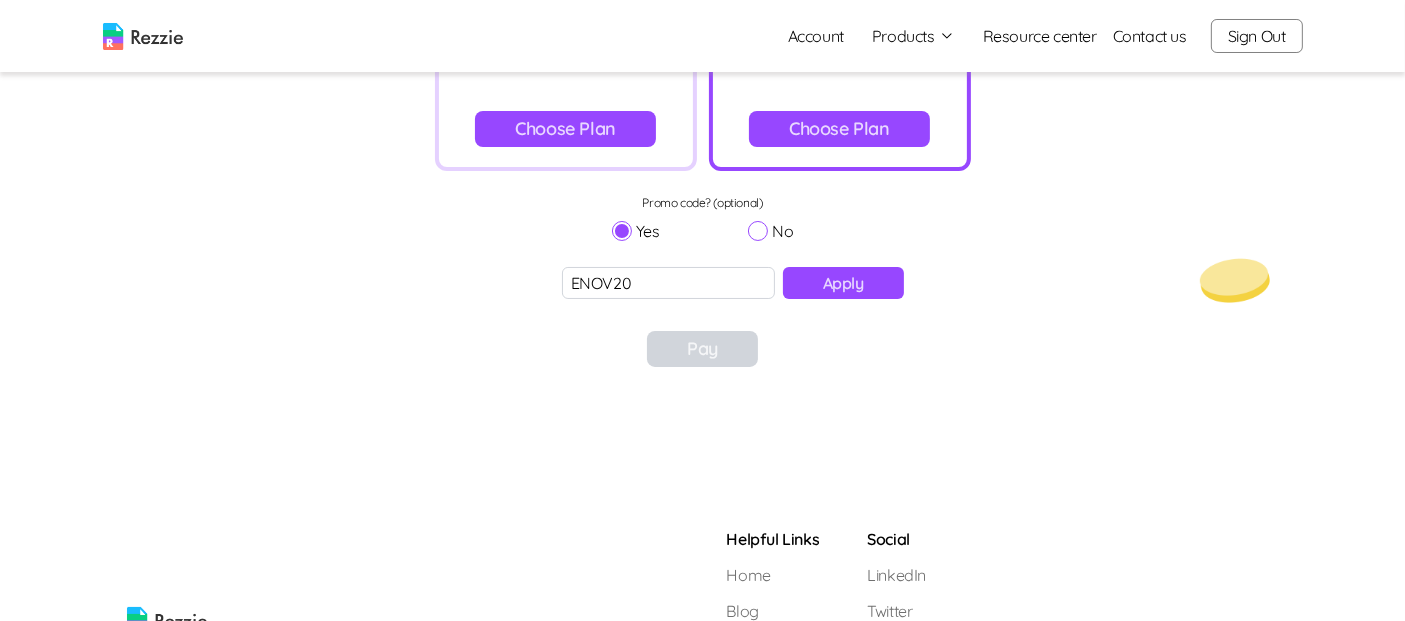 click on "Apply" at bounding box center [843, 283] 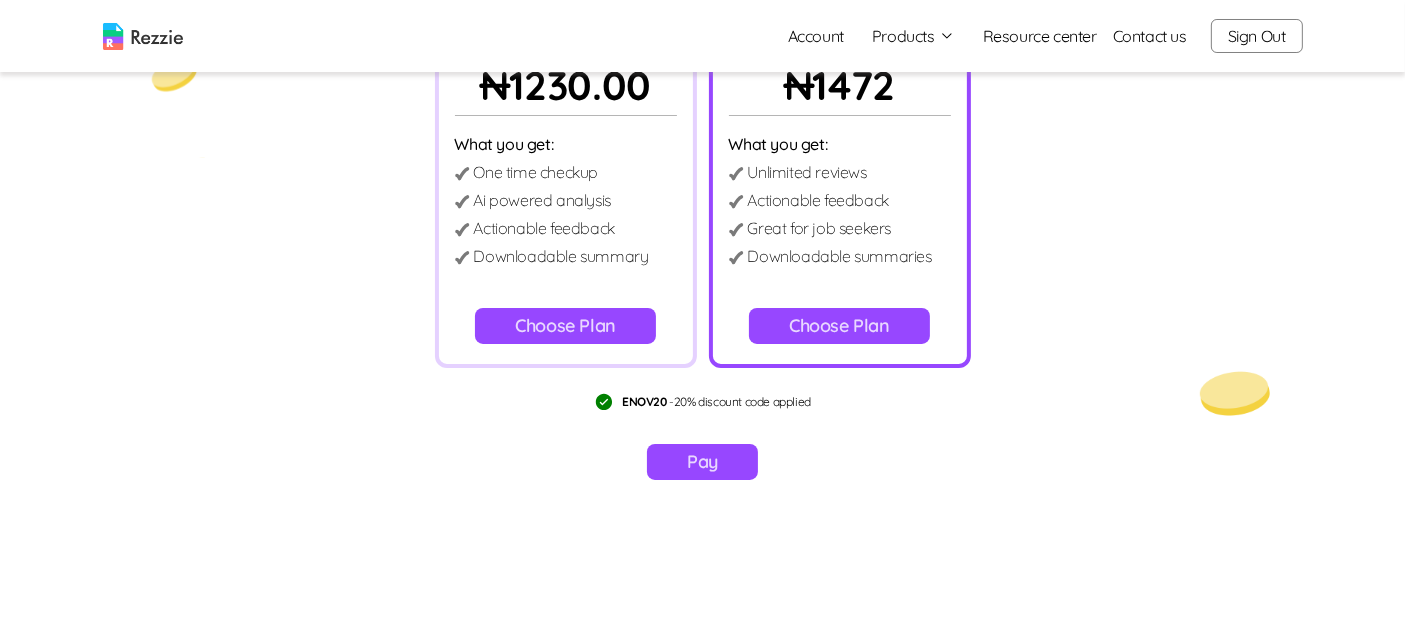 scroll, scrollTop: 266, scrollLeft: 0, axis: vertical 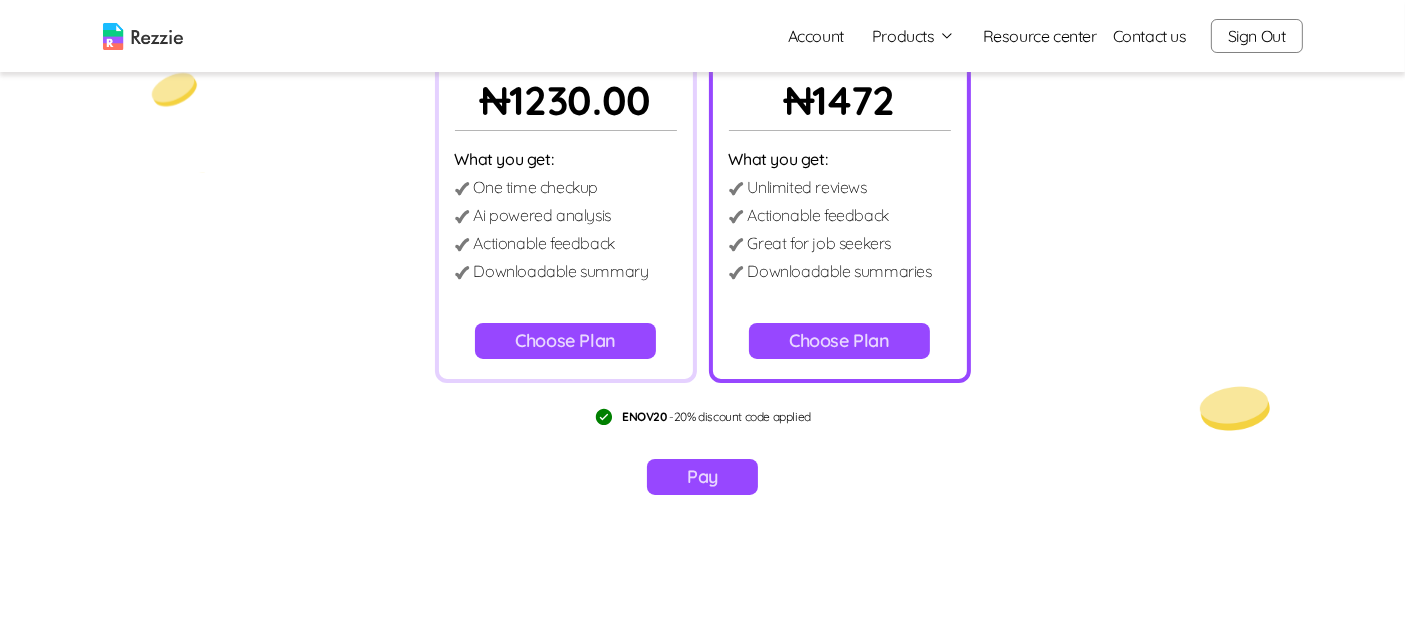 click on "Pay" at bounding box center [702, 477] 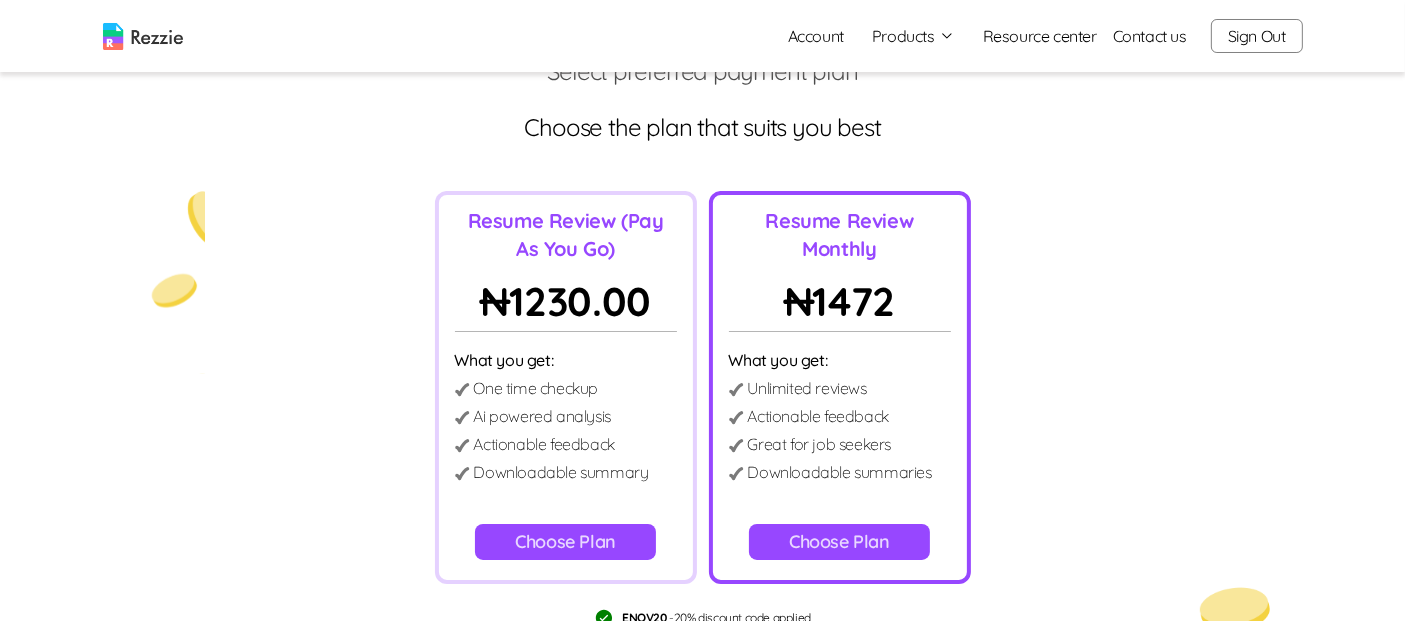 scroll, scrollTop: 0, scrollLeft: 0, axis: both 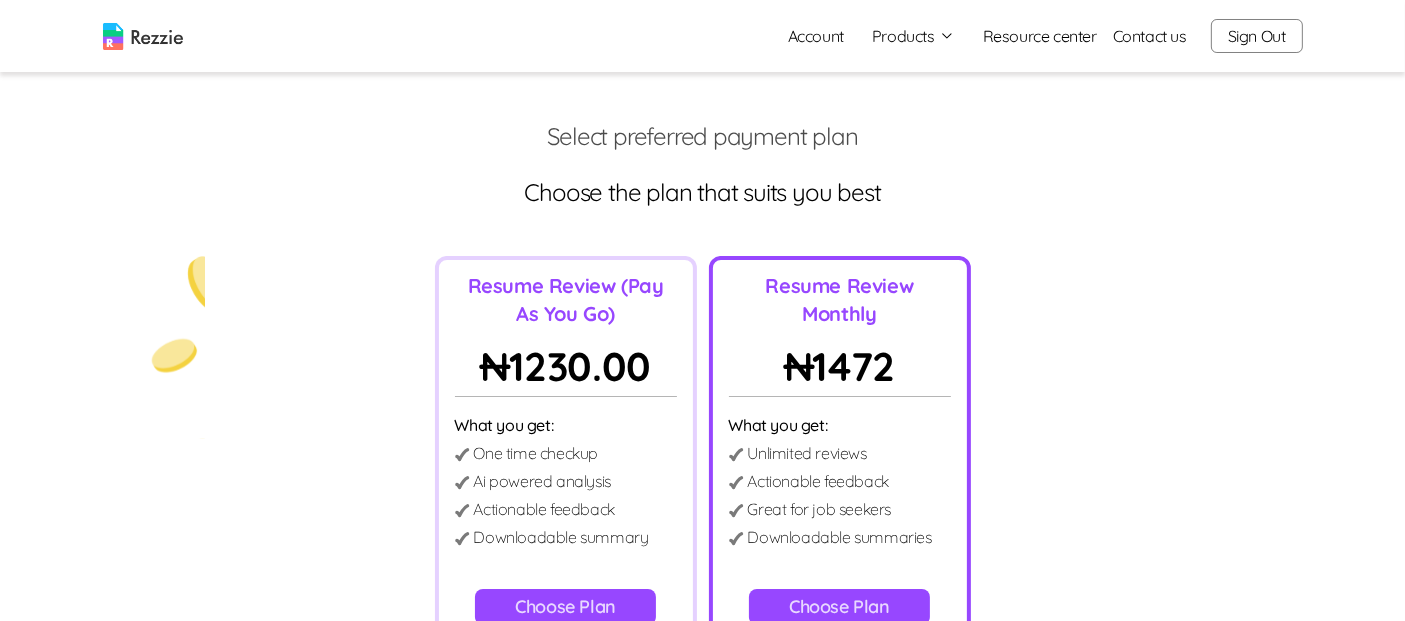 click on "Sign Out" at bounding box center (1257, 36) 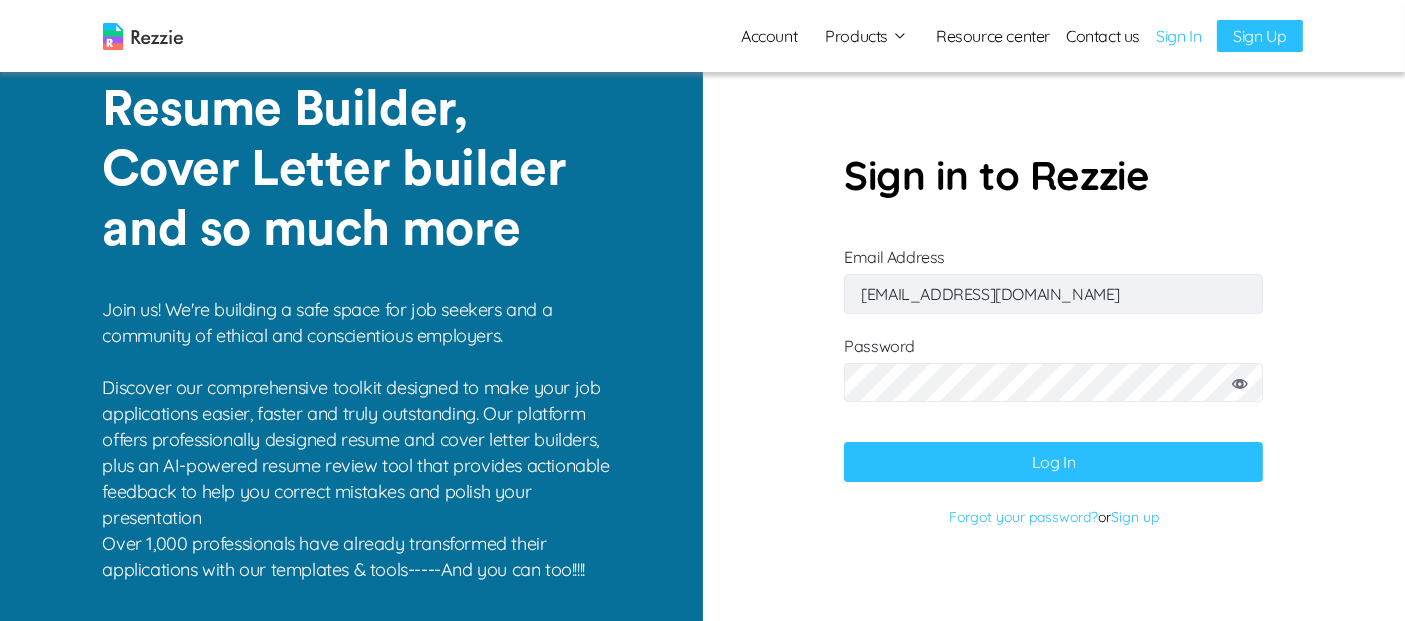 click on "[EMAIL_ADDRESS][DOMAIN_NAME]" at bounding box center [1053, 294] 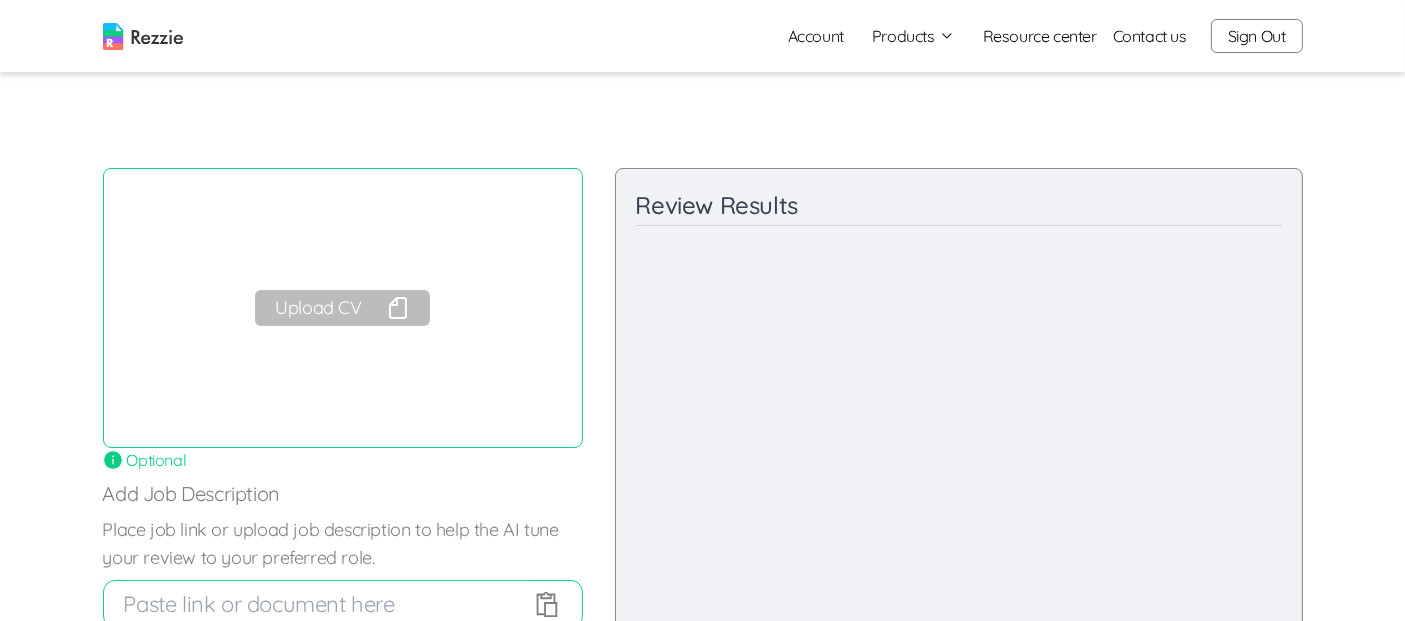 click on "Upload CV" at bounding box center (342, 308) 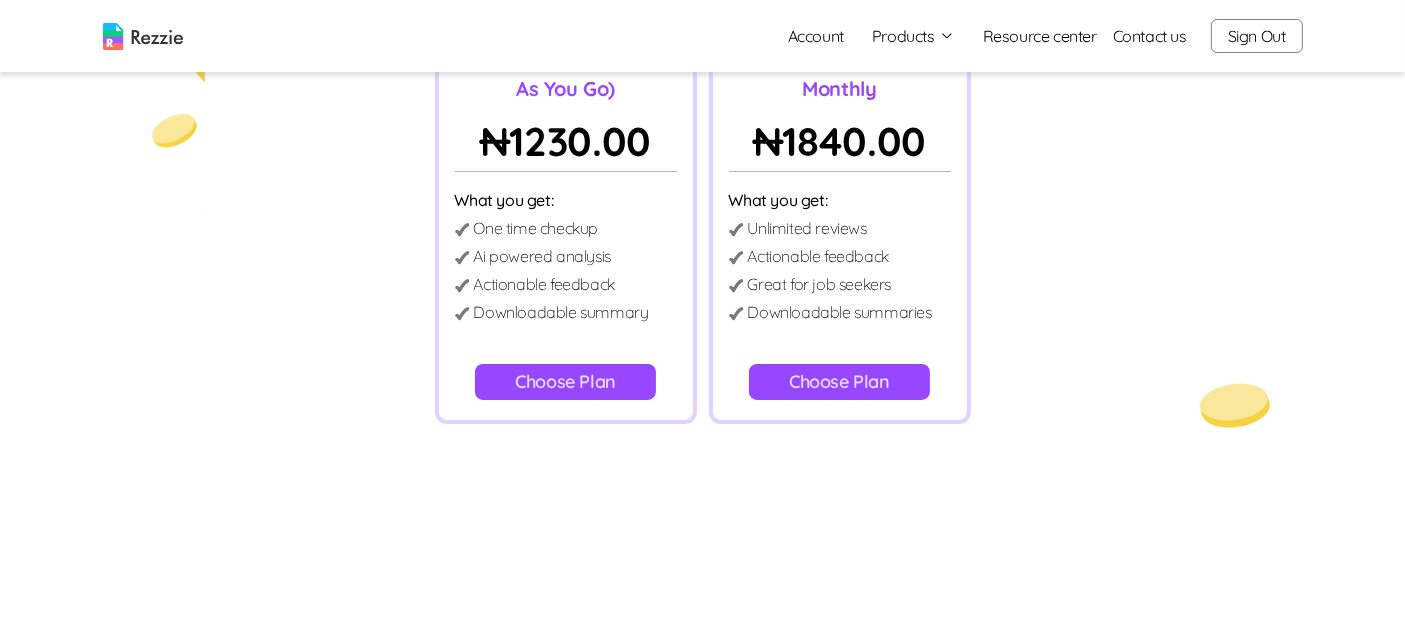 click on "Choose Plan" at bounding box center [565, 382] 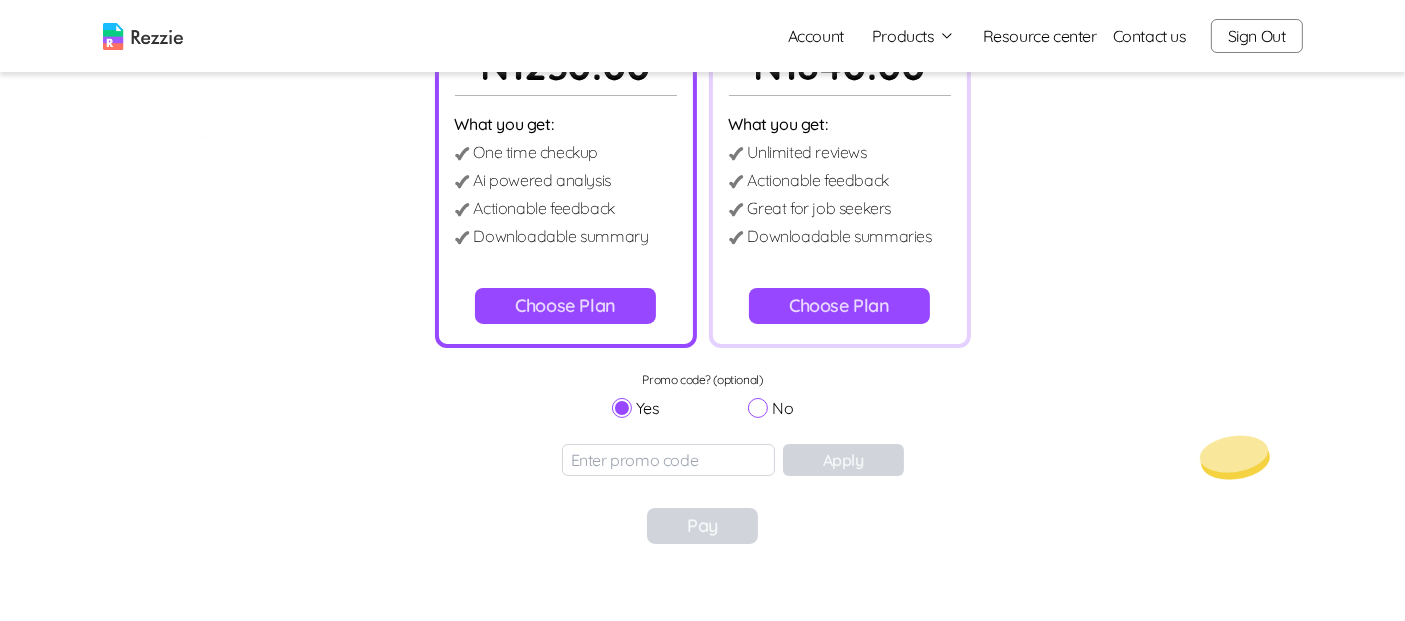 scroll, scrollTop: 478, scrollLeft: 0, axis: vertical 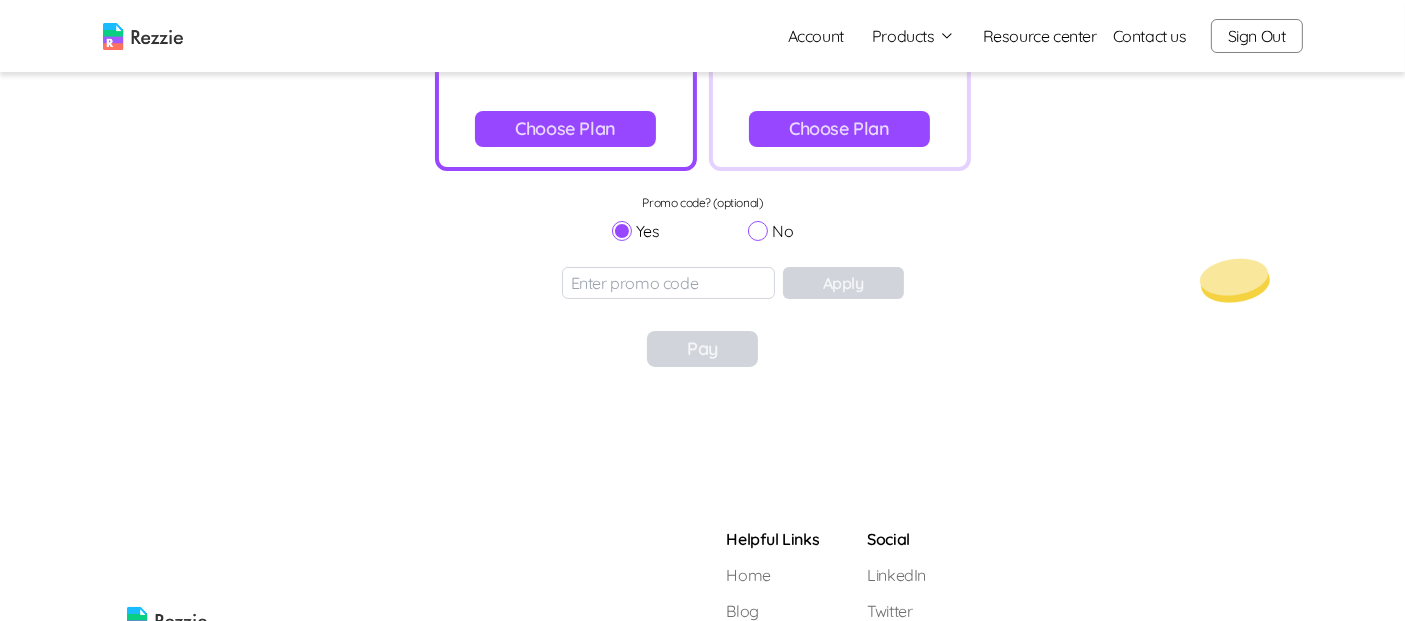 click at bounding box center [668, 283] 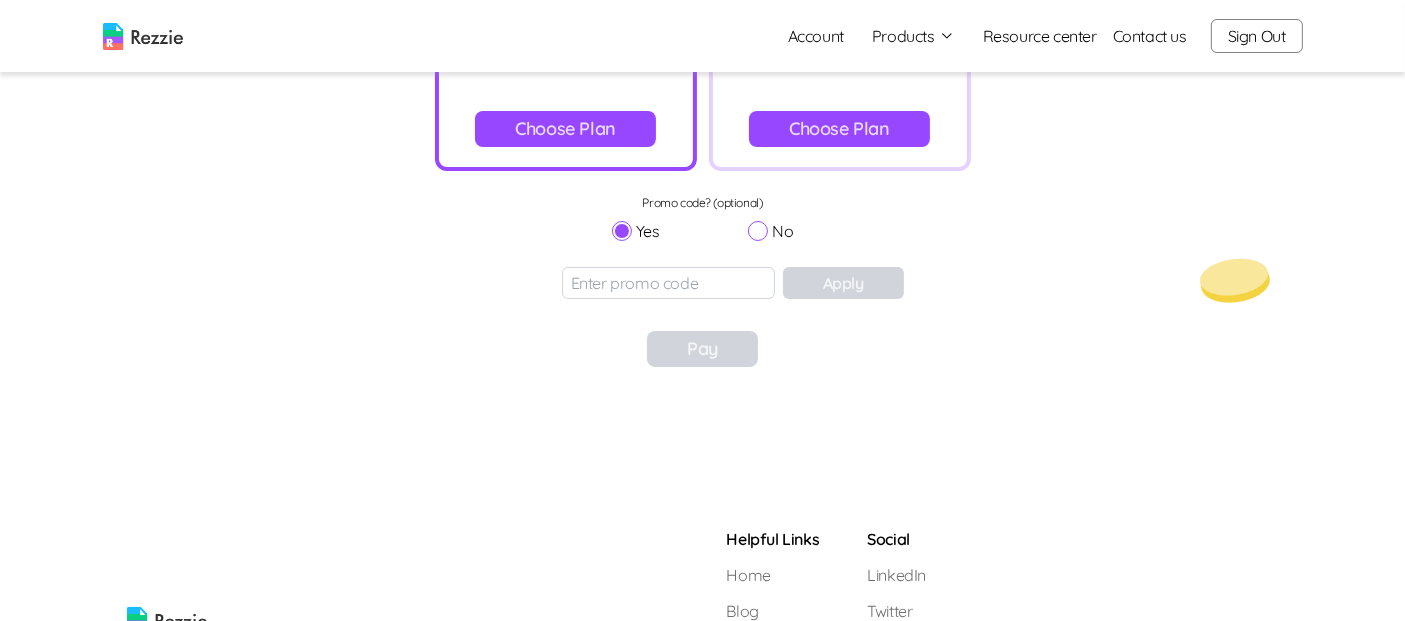 paste on "ENOV20" 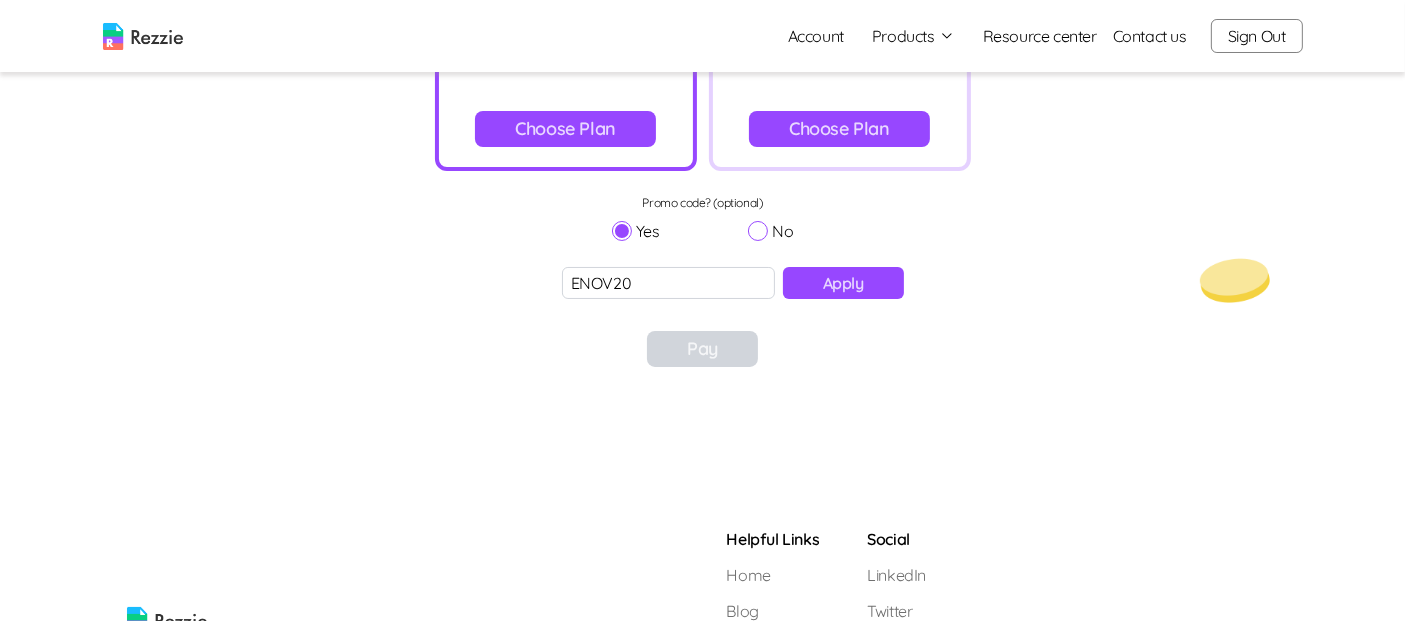 type on "ENOV20" 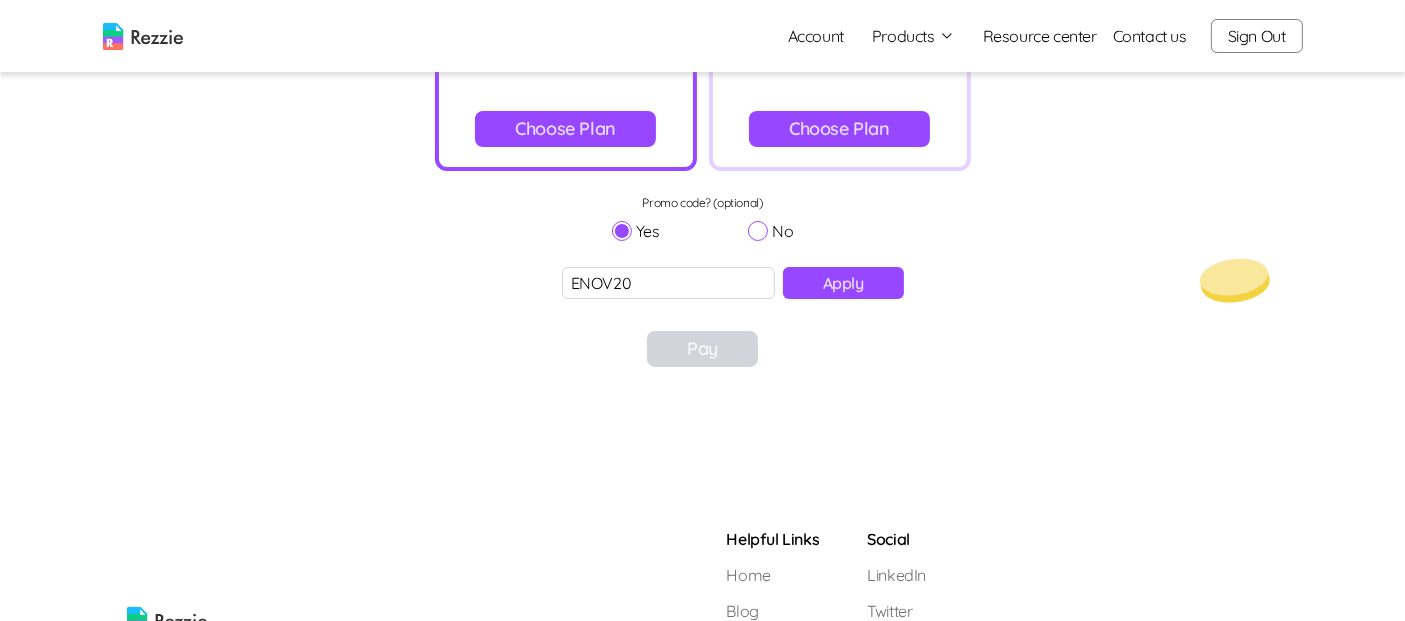 click on "Apply" at bounding box center [843, 283] 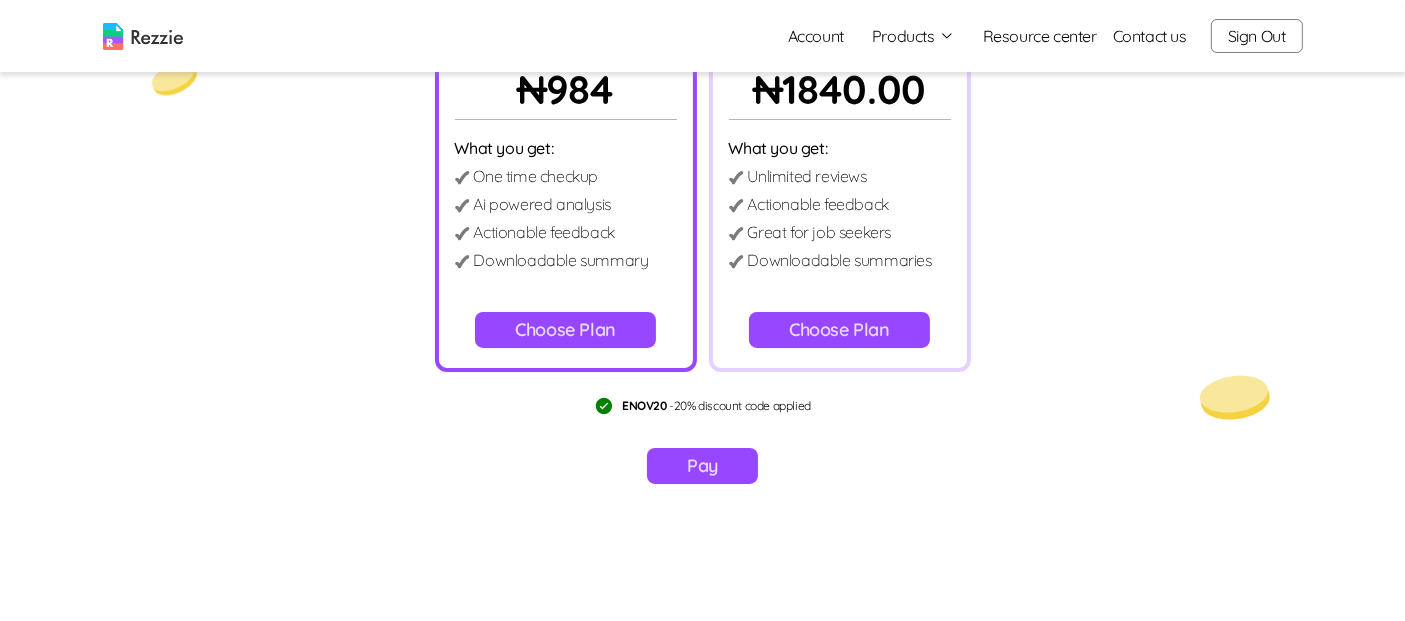 scroll, scrollTop: 283, scrollLeft: 0, axis: vertical 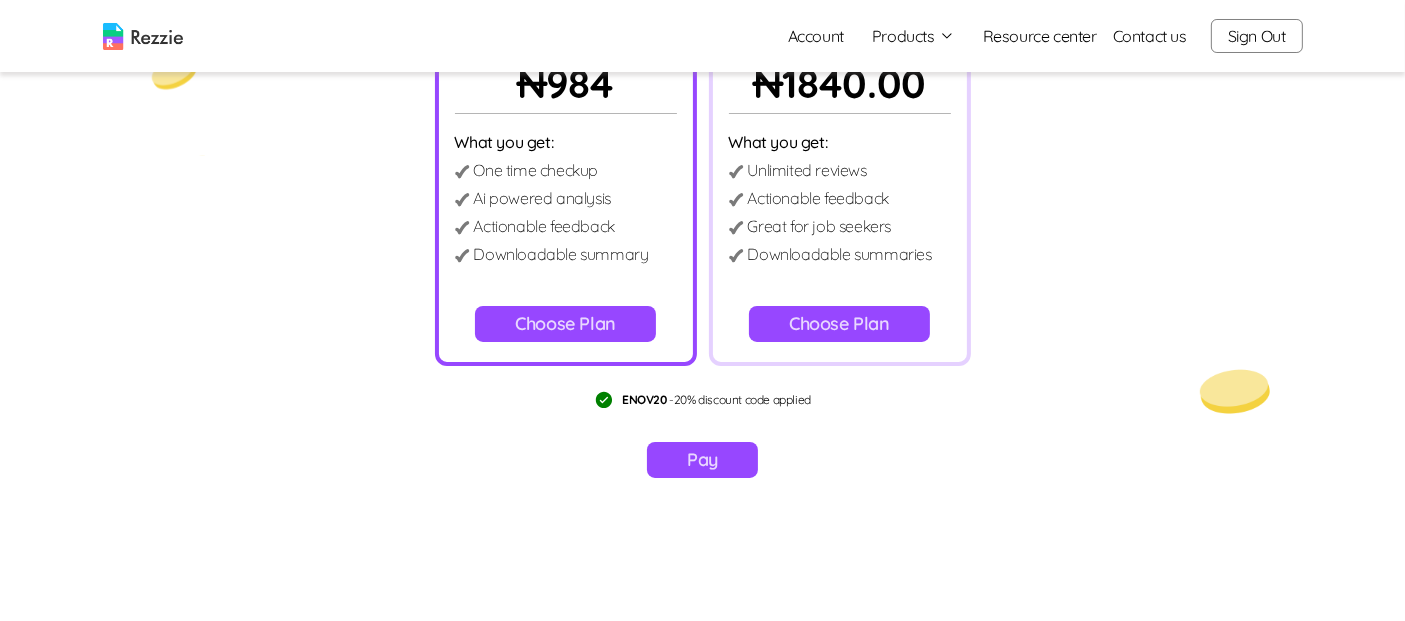 click on "Pay" at bounding box center (702, 460) 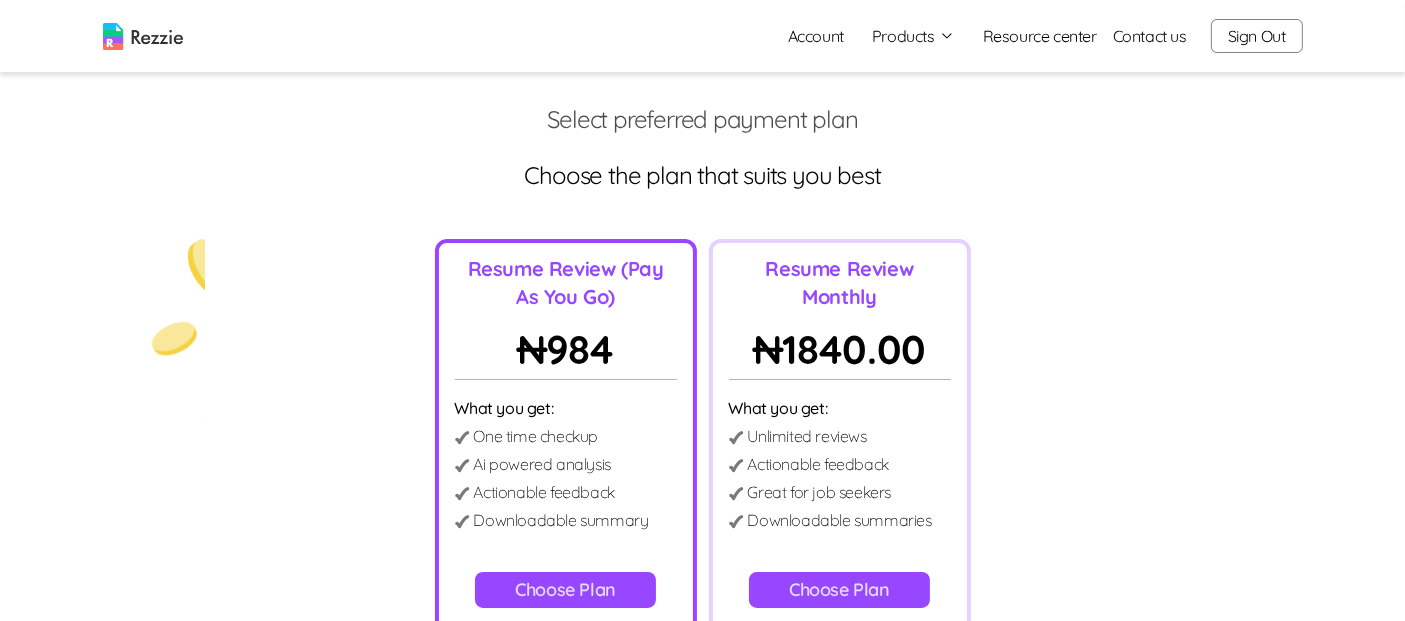 scroll, scrollTop: 0, scrollLeft: 0, axis: both 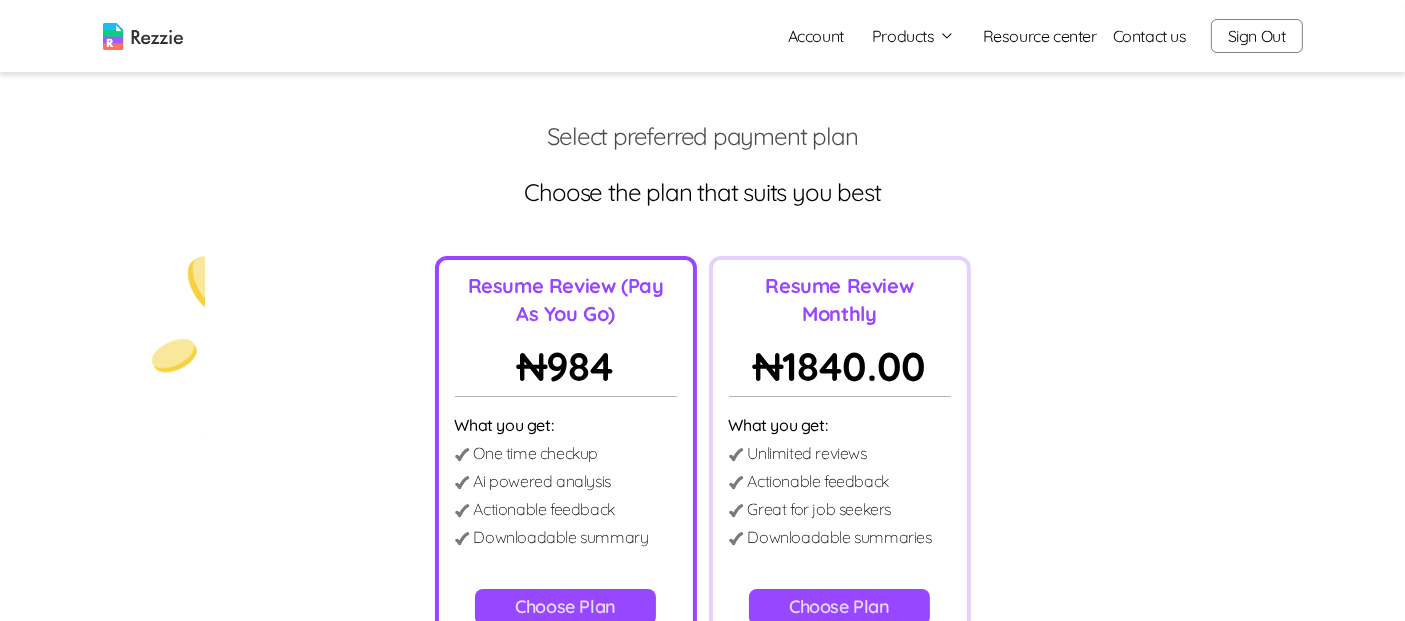 click on "Account" at bounding box center (816, 36) 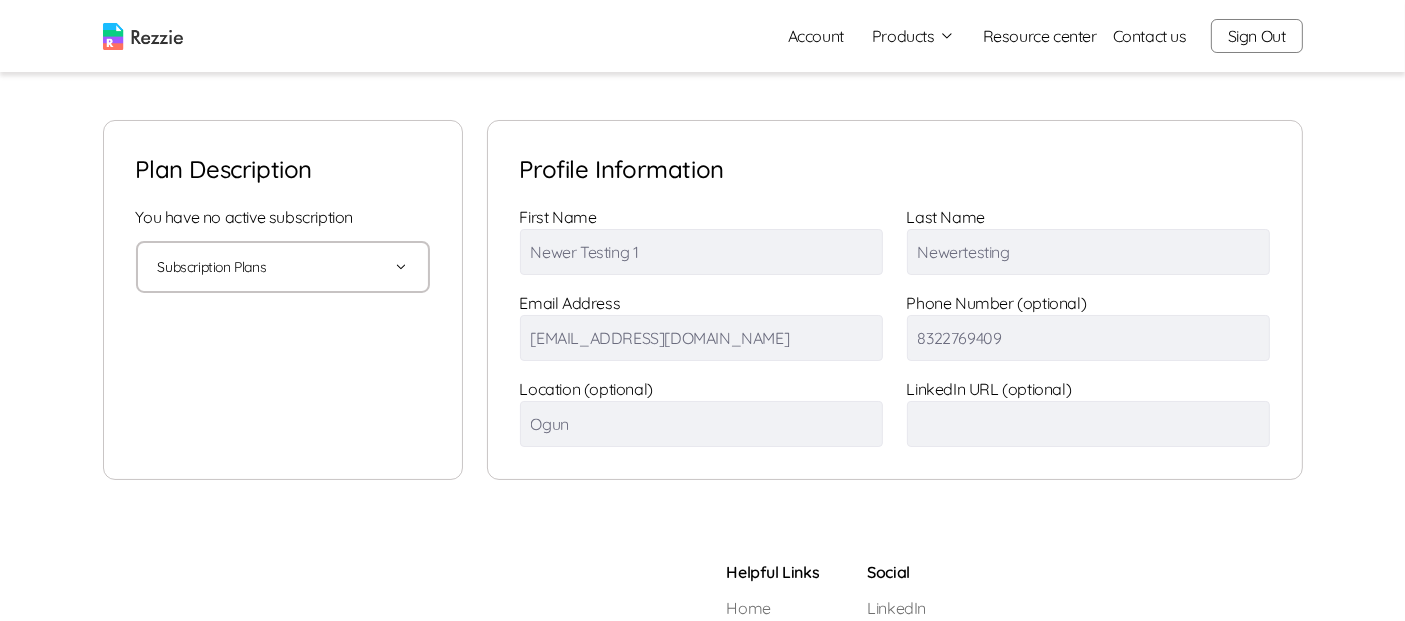 click on "Subscription Plans" at bounding box center [283, 267] 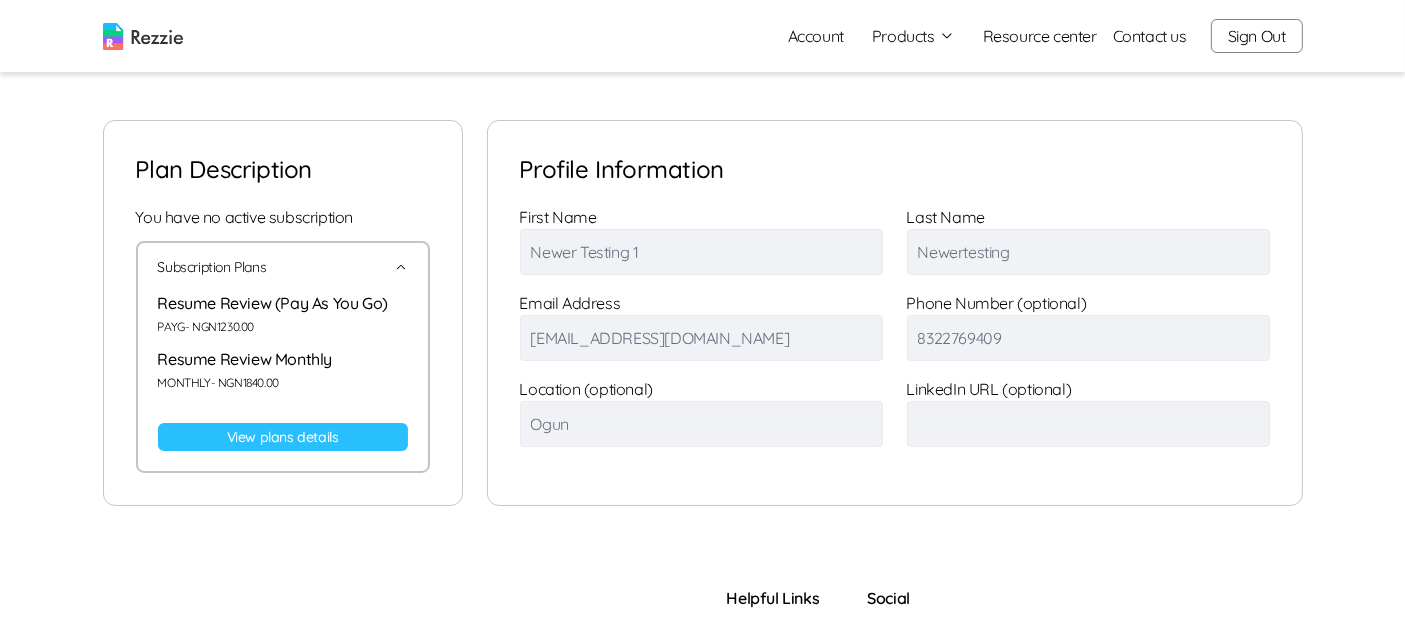 click 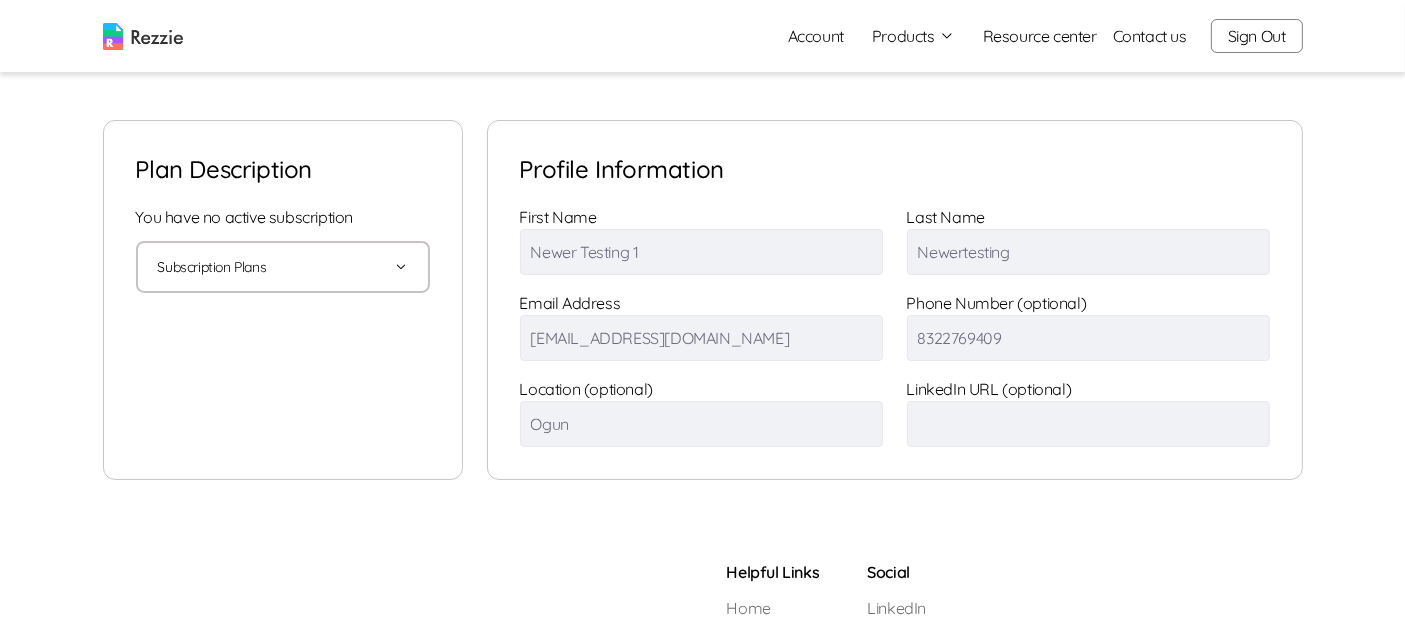 click on "Account" at bounding box center [816, 36] 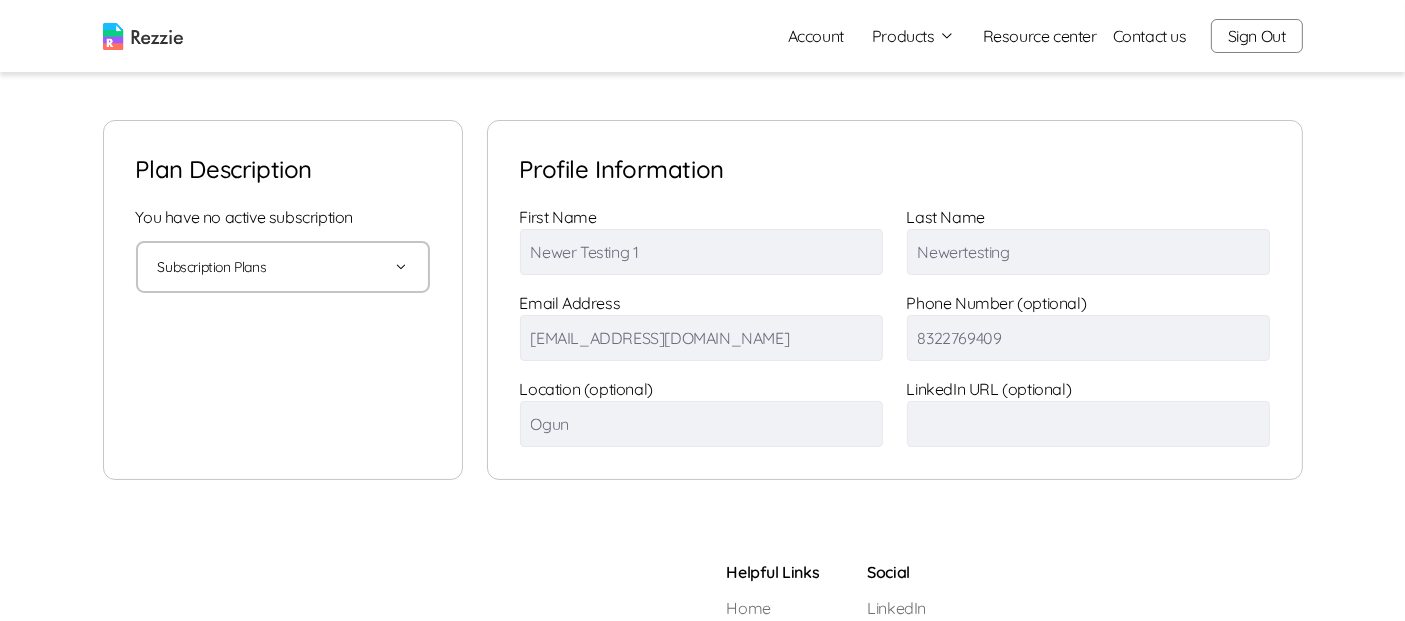 click on "Account" at bounding box center [816, 36] 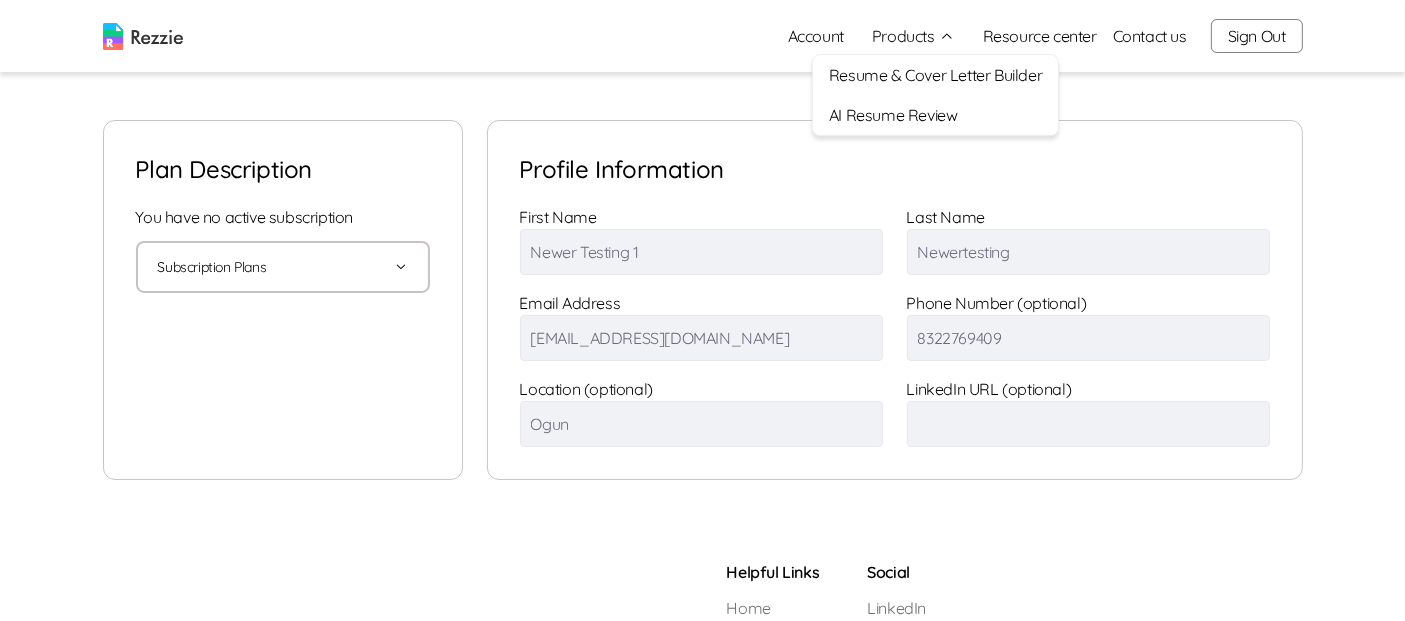 click on "Plan description You have no active subscription  Subscription Plans   Fetching plans... Resume Review (Pay As You Go) PAYG  - NGN 1230.00 Resume Review Monthly MONTHLY  - NGN 1840.00 View plans details Profile Information First Name Newer Testing 1 Last Name Newertesting Email Address [EMAIL_ADDRESS][DOMAIN_NAME] Phone Number (optional) [PHONE_NUMBER] Location (optional) Ogun LinkedIn URL (optional)" at bounding box center [702, 280] 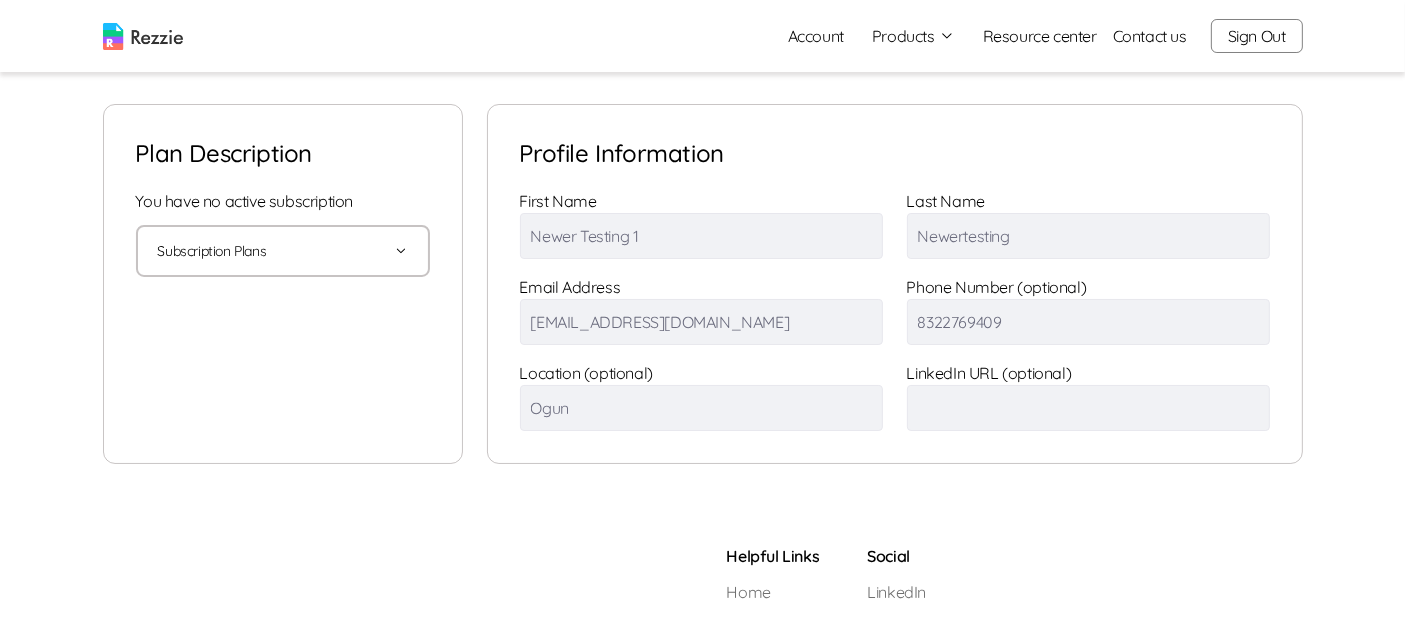 scroll, scrollTop: 0, scrollLeft: 0, axis: both 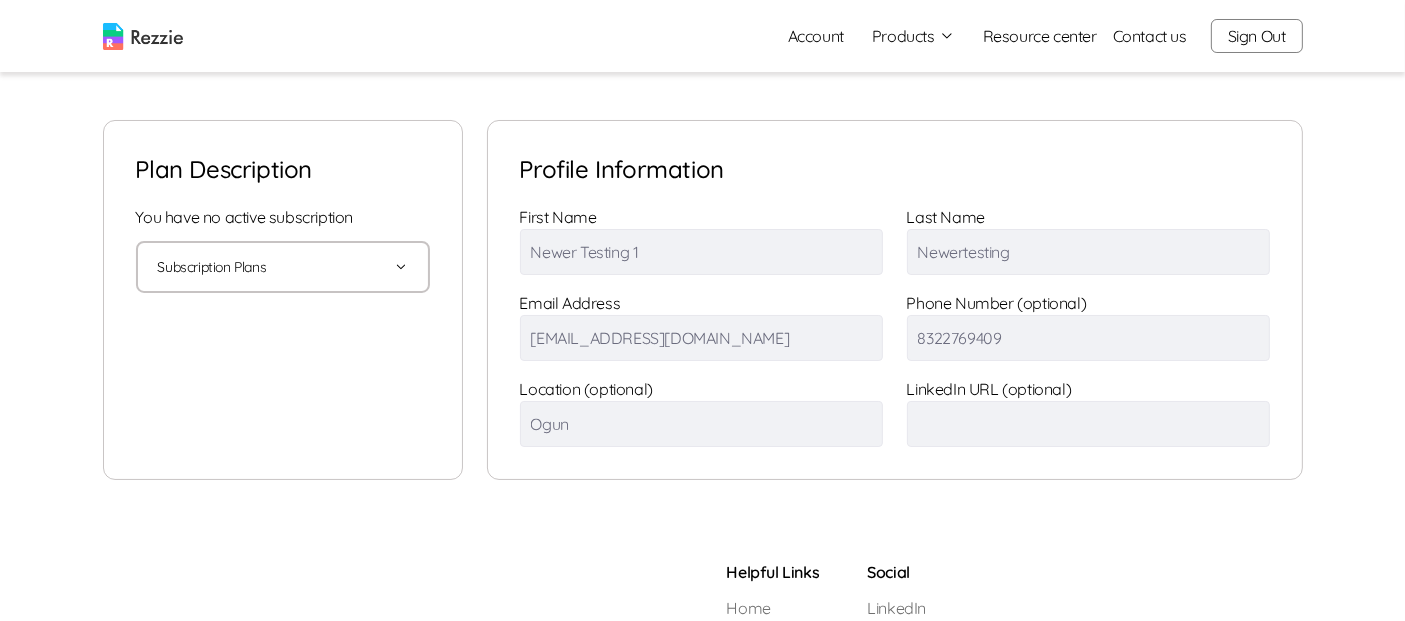 click on "Products" at bounding box center (913, 36) 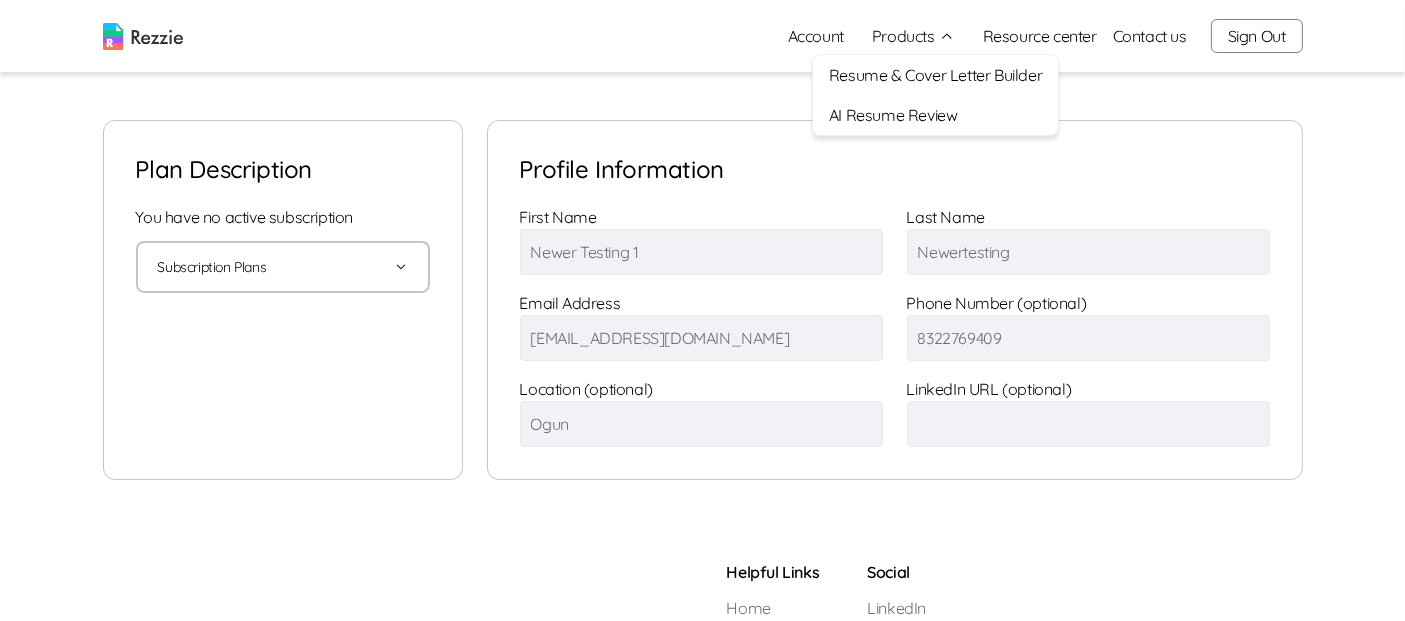 click on "Resume & Cover Letter Builder" at bounding box center (935, 75) 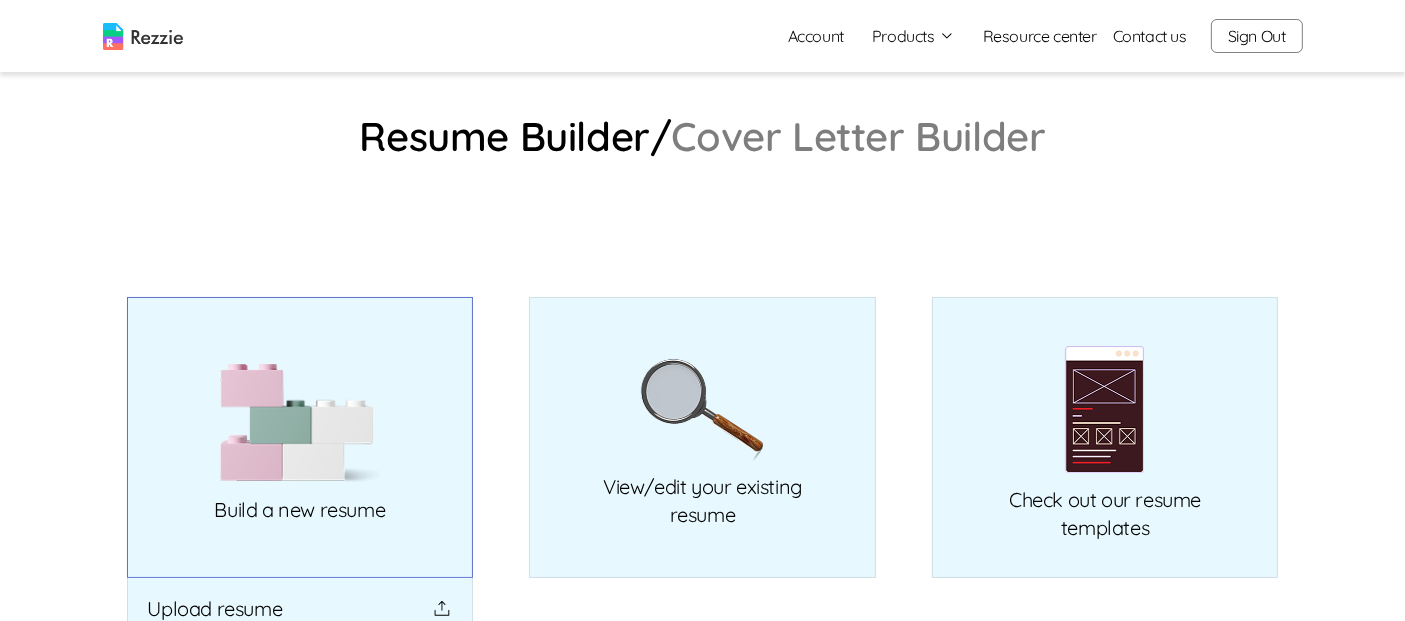 click at bounding box center [300, 423] 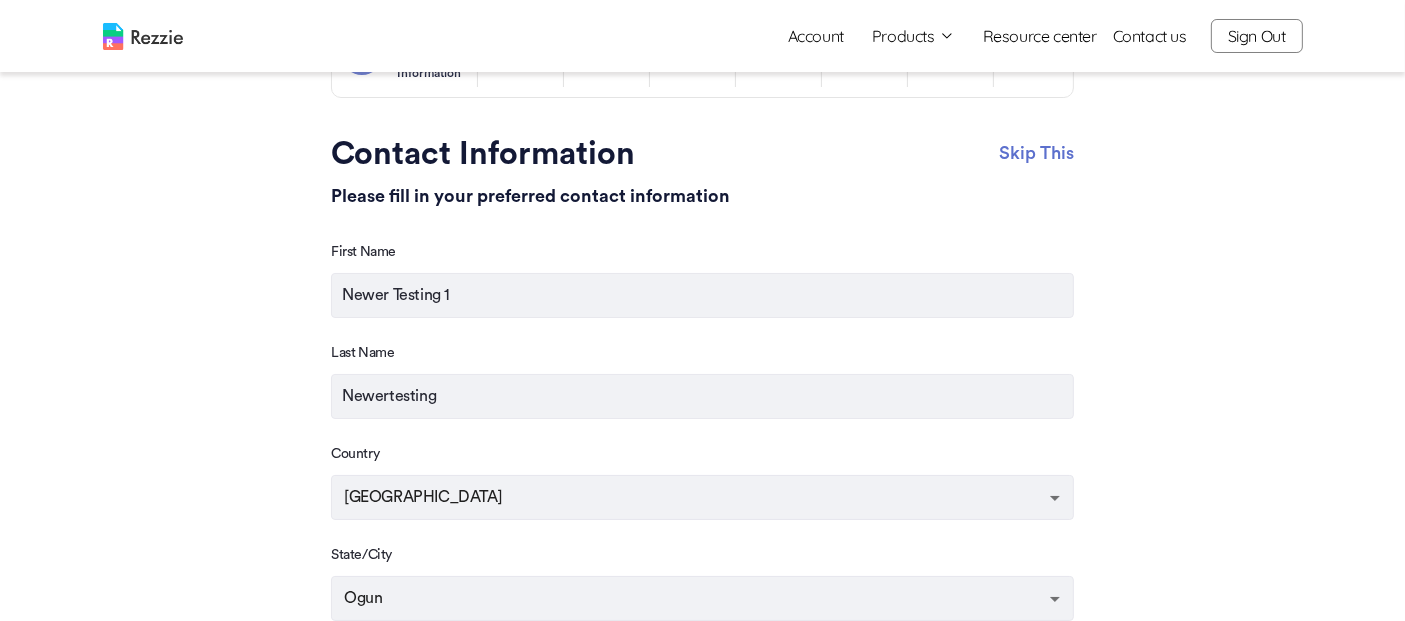 scroll, scrollTop: 0, scrollLeft: 0, axis: both 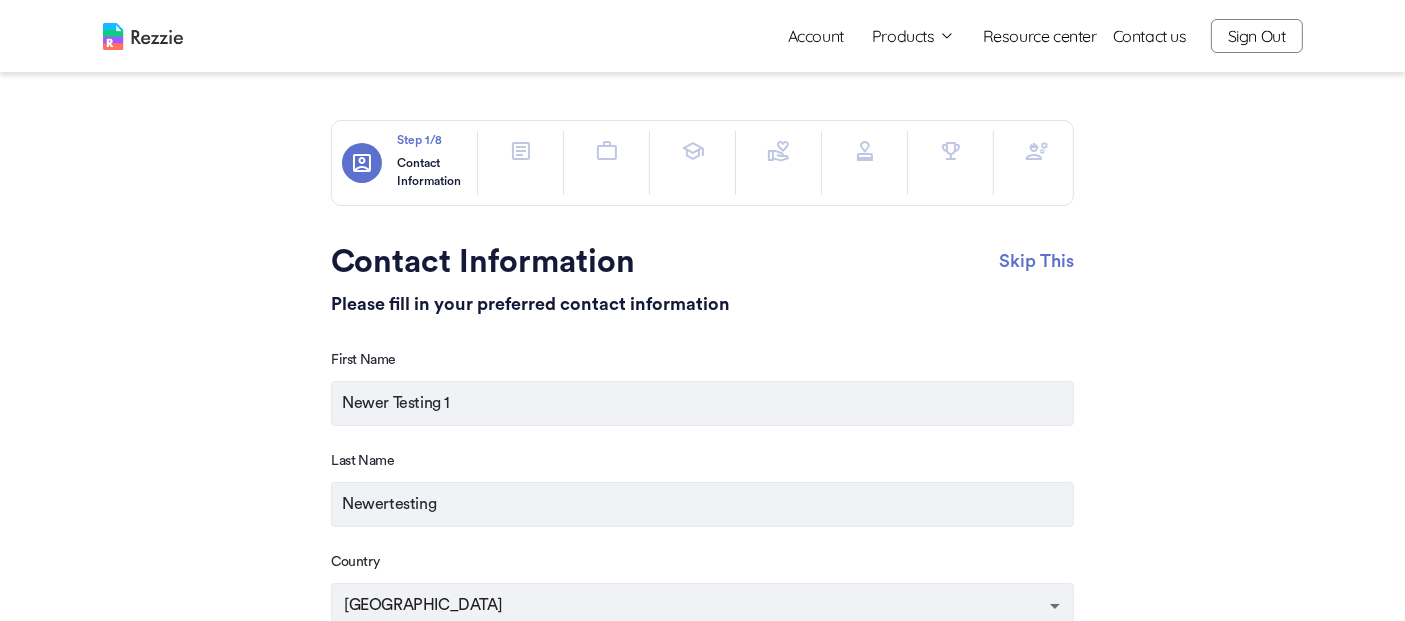 click 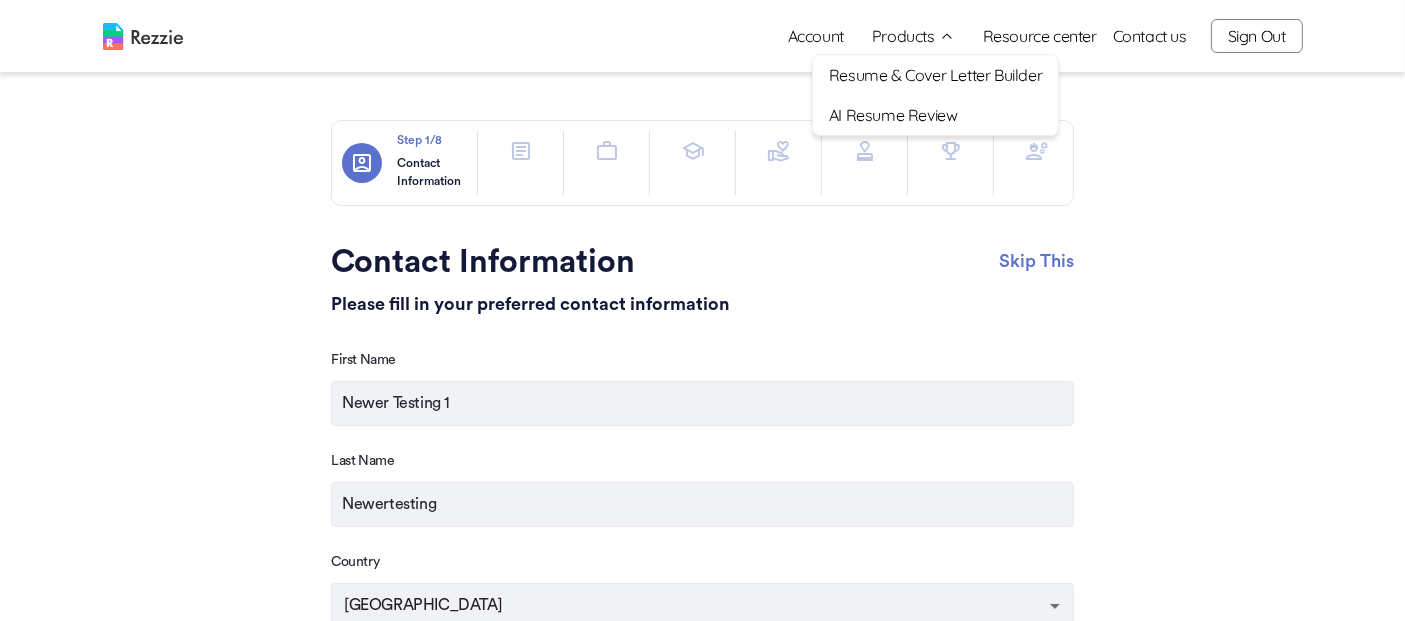 click on "Resume & Cover Letter Builder" at bounding box center [935, 75] 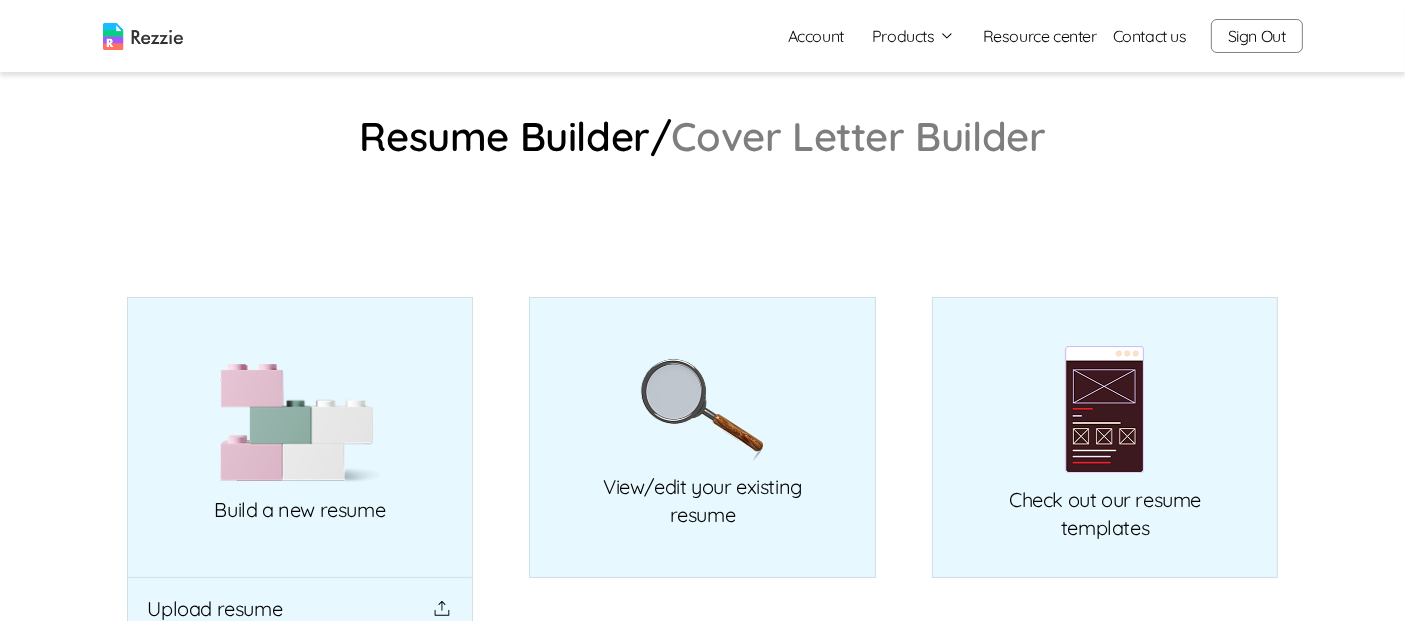 click on "Products" at bounding box center [913, 36] 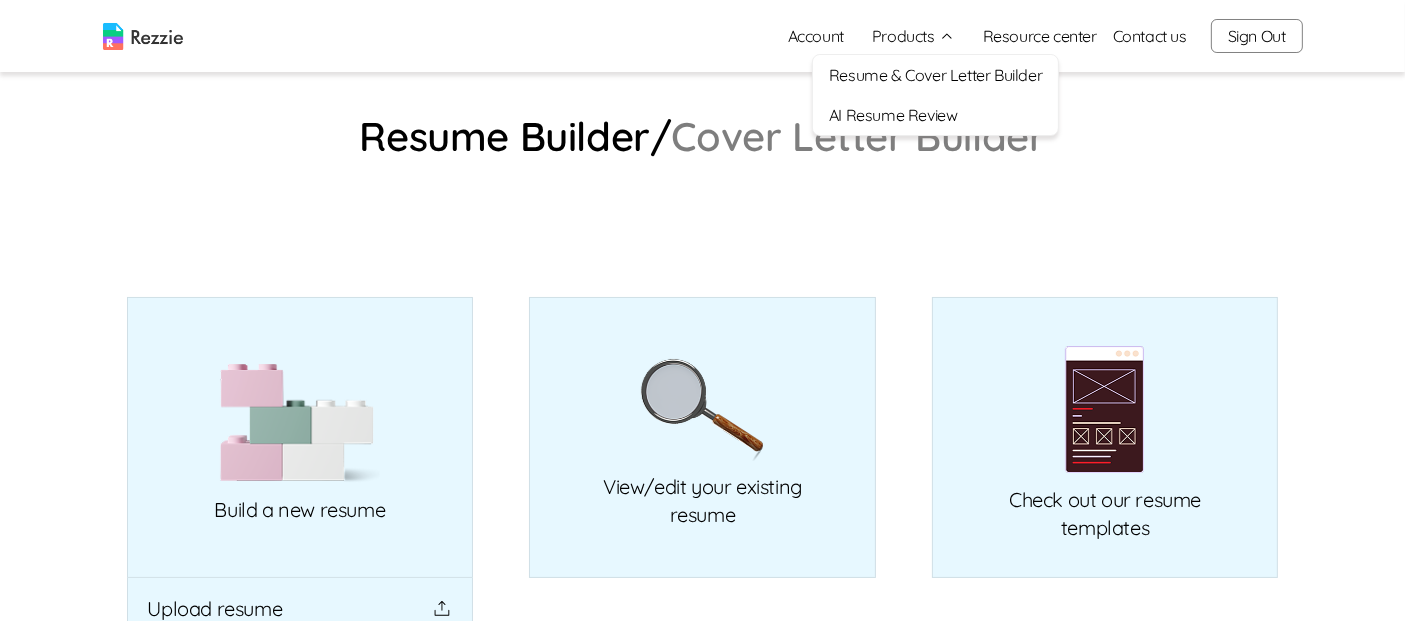 click on "AI Resume Review" at bounding box center [935, 115] 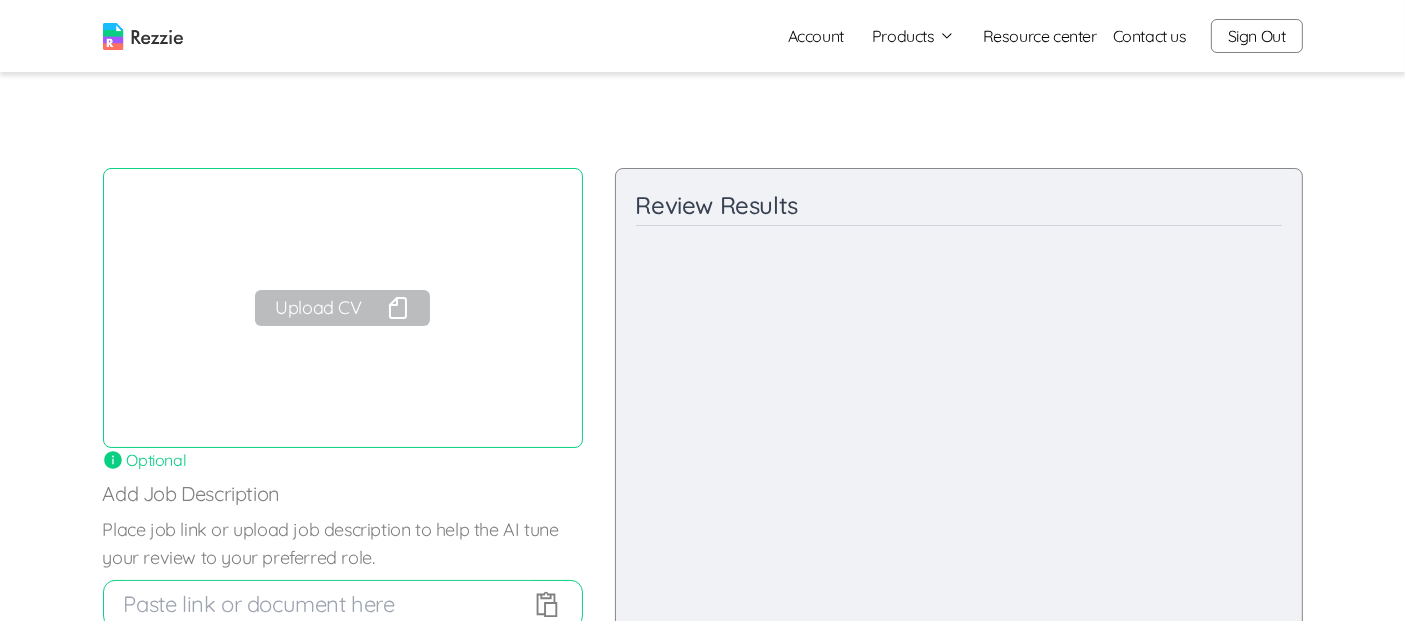 click on "Account" at bounding box center [816, 36] 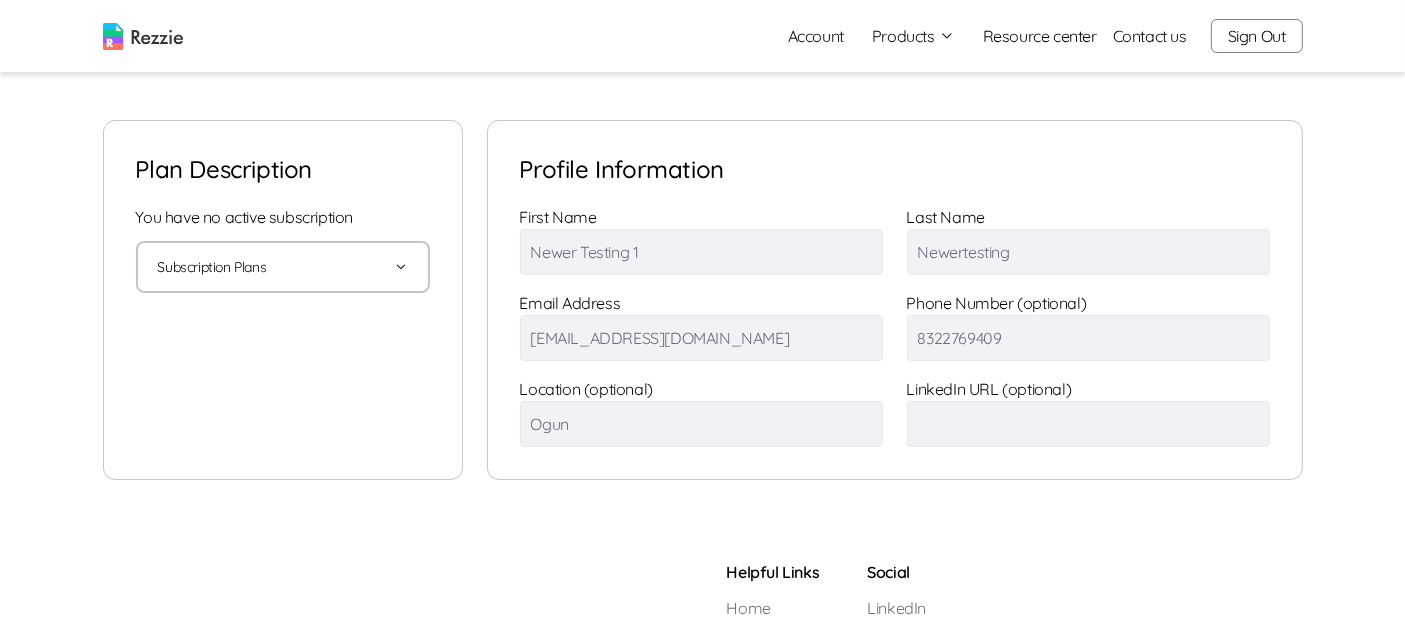click on "Resource center" at bounding box center [1040, 36] 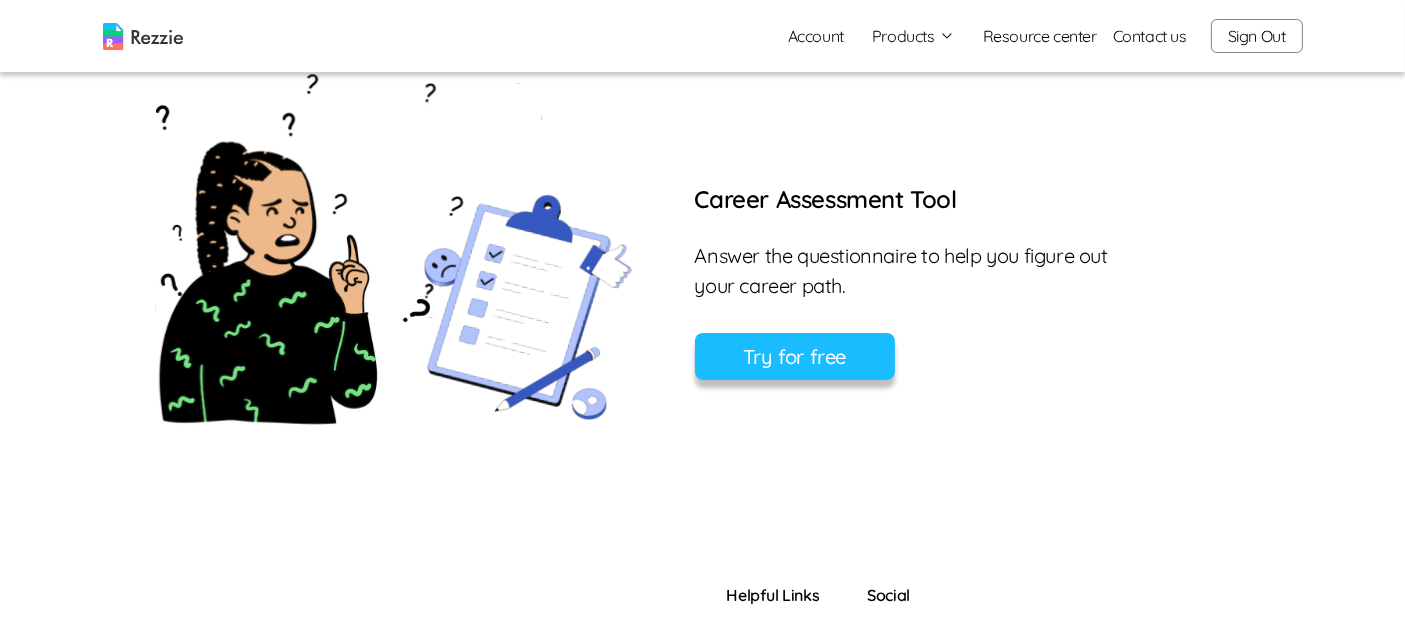scroll, scrollTop: 1250, scrollLeft: 0, axis: vertical 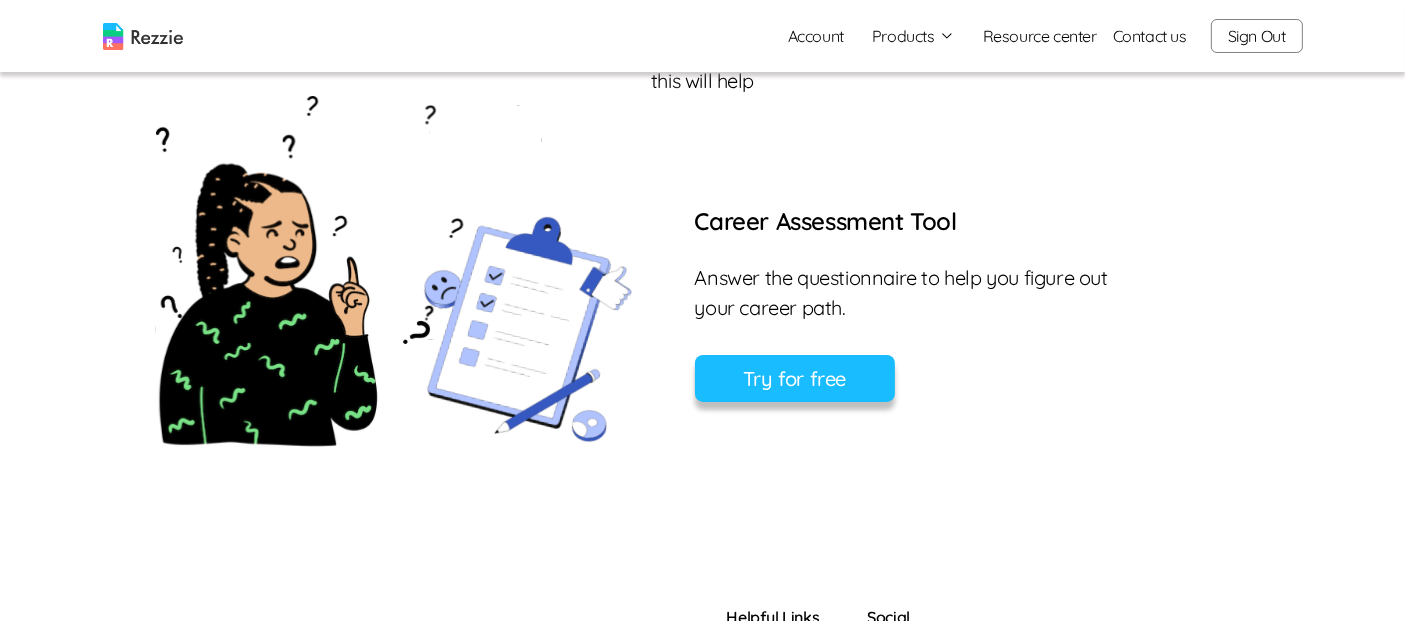 click at bounding box center [143, 36] 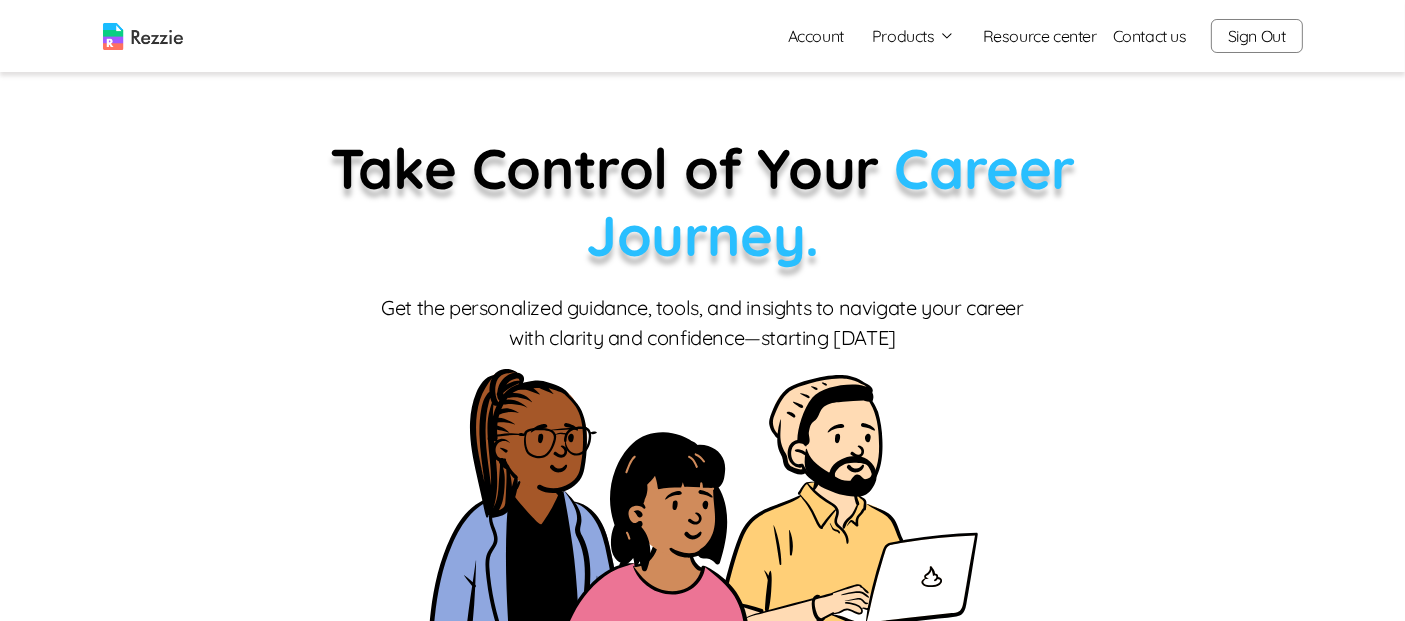 scroll, scrollTop: 0, scrollLeft: 0, axis: both 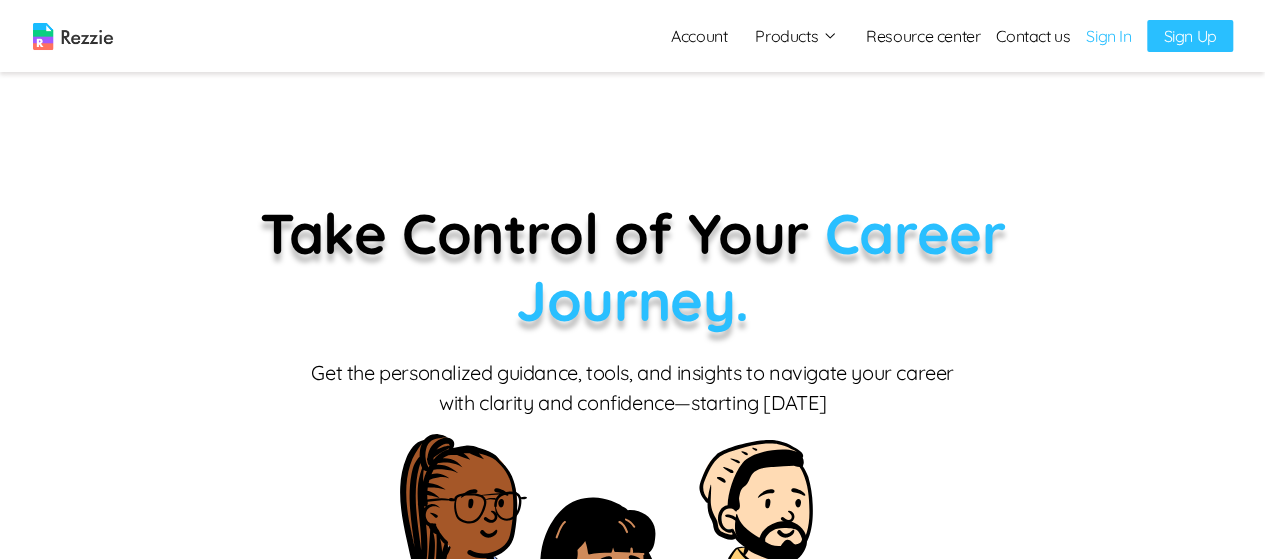 click on "Sign In" at bounding box center [1108, 36] 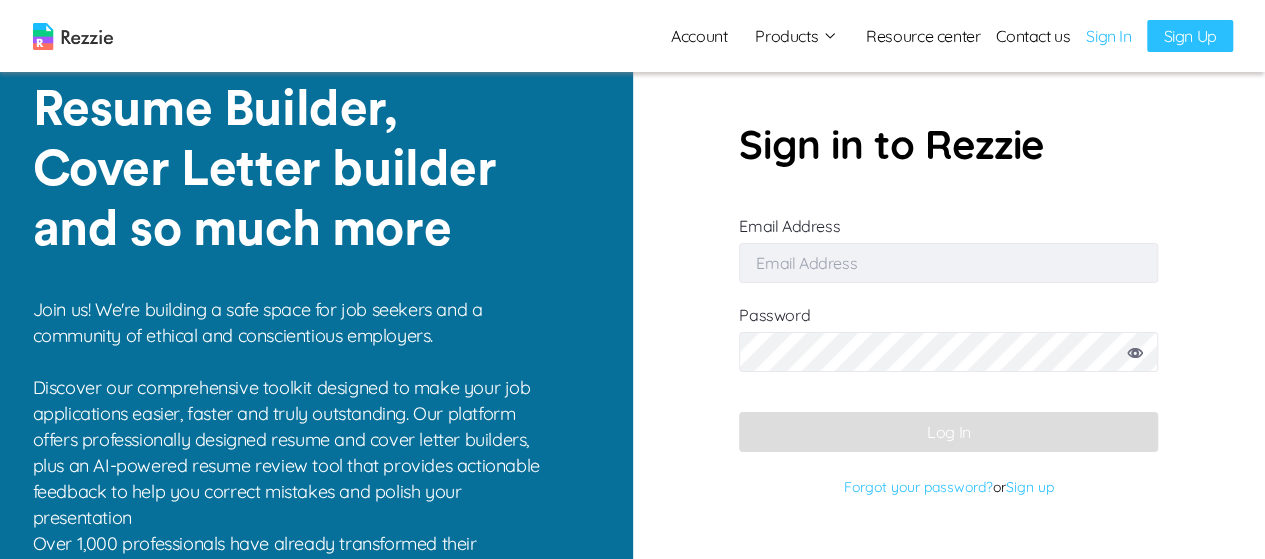 type on "pafyazospu@gufum.com" 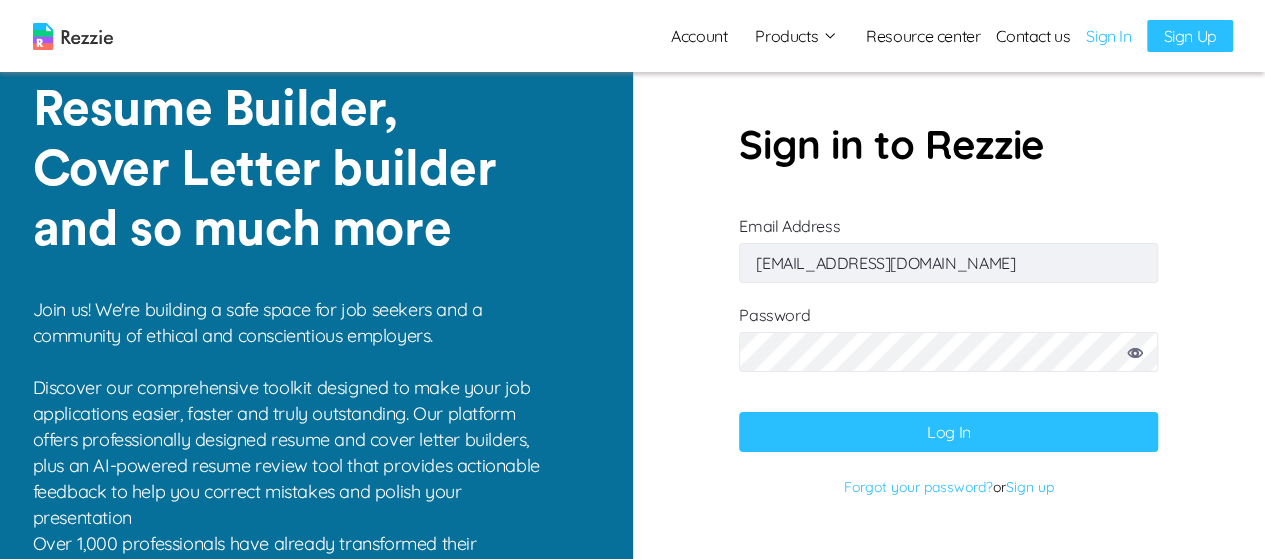 click on "pafyazospu@gufum.com" at bounding box center (948, 263) 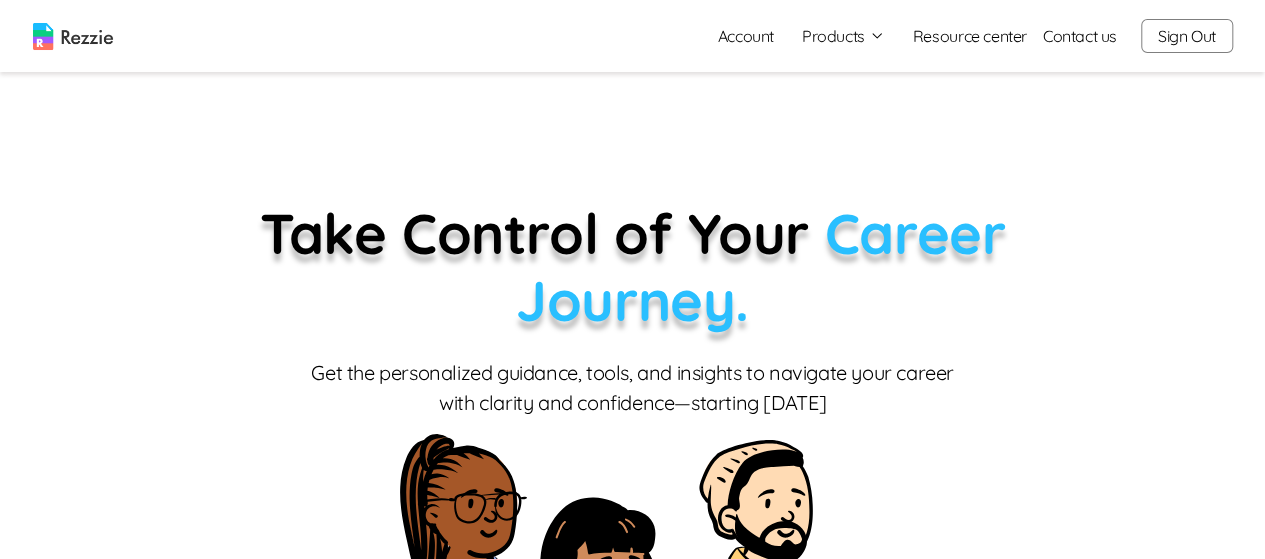 click on "Products" at bounding box center (843, 36) 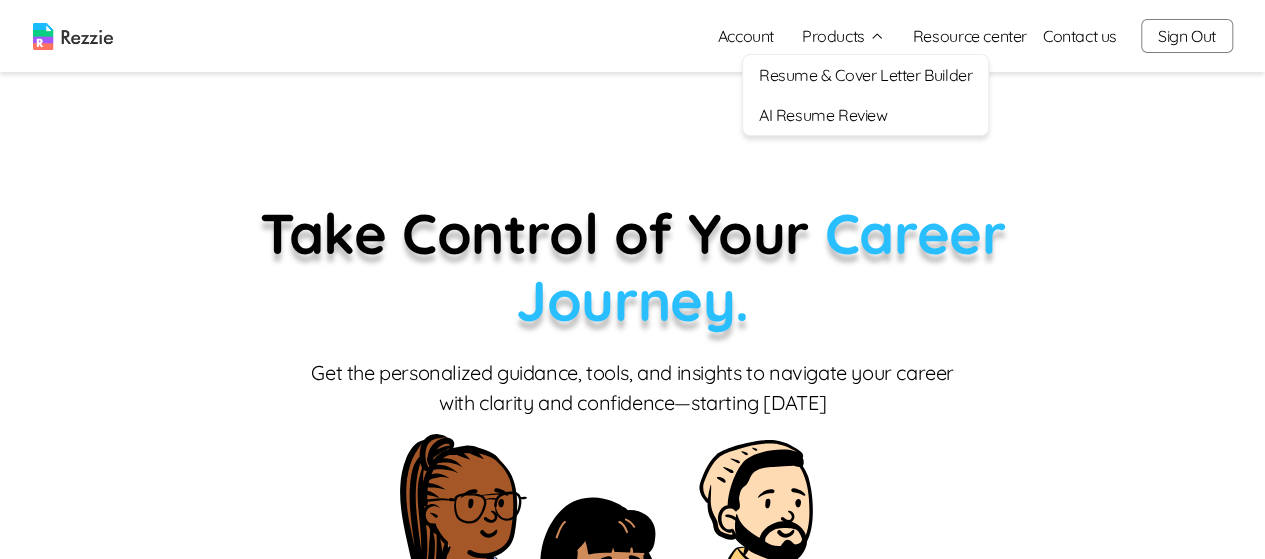 click on "AI Resume Review" at bounding box center (865, 115) 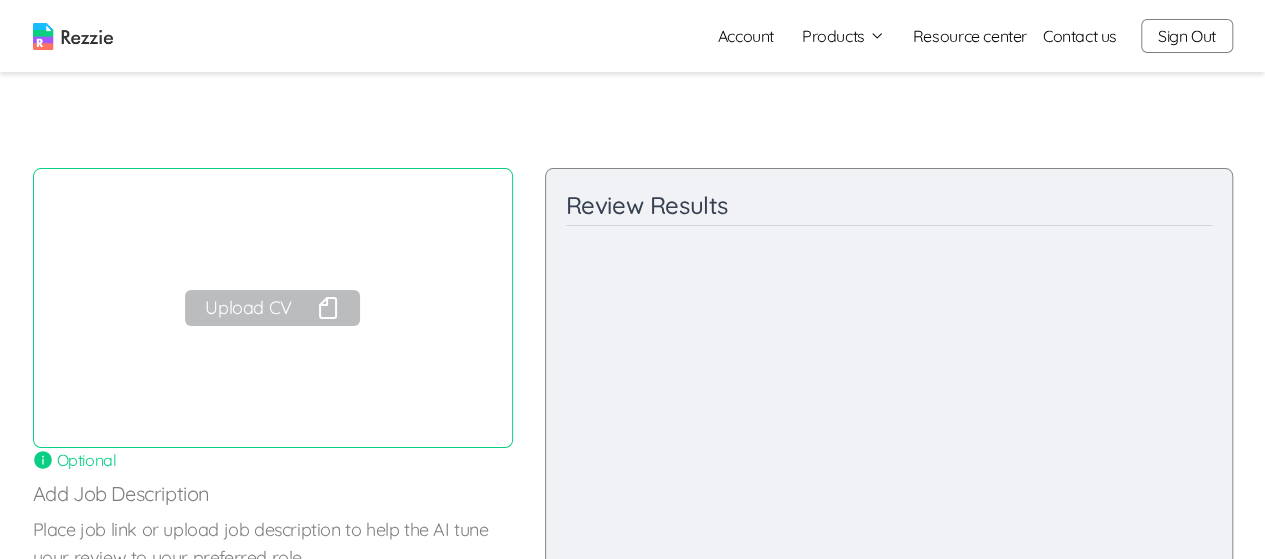 click on "Products" at bounding box center [843, 36] 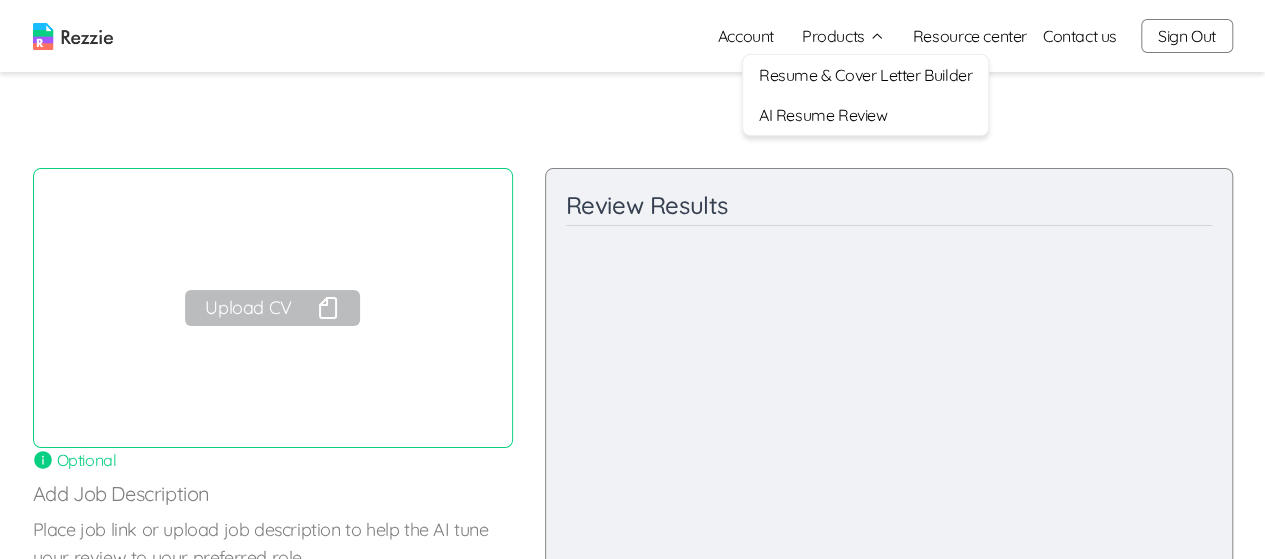 click on "Resume & Cover Letter Builder" at bounding box center (865, 75) 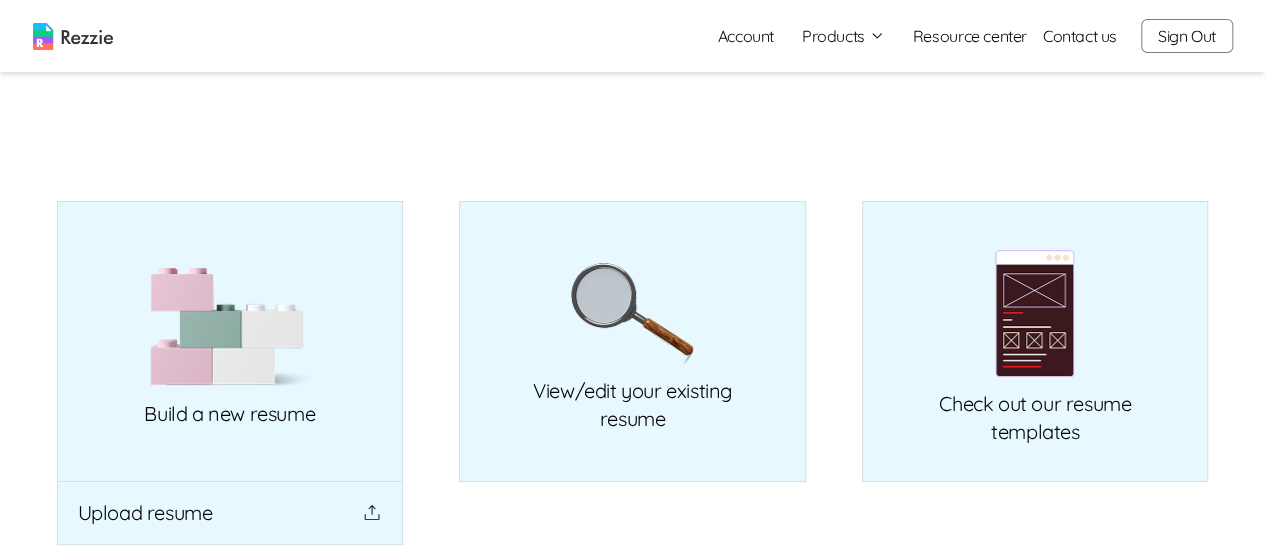 scroll, scrollTop: 126, scrollLeft: 0, axis: vertical 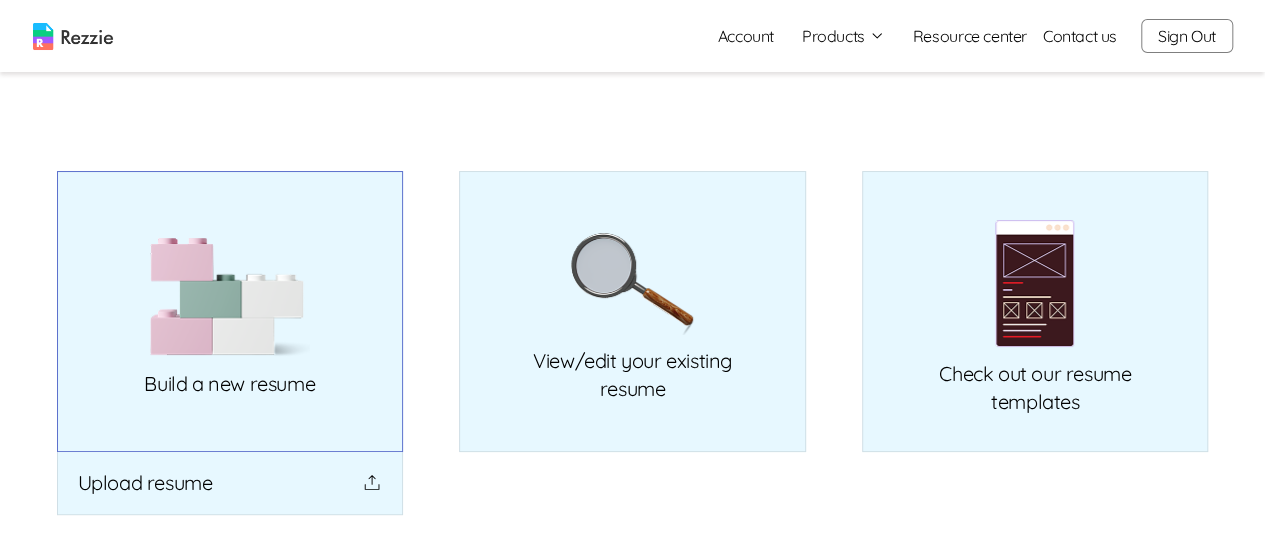 click at bounding box center (230, 297) 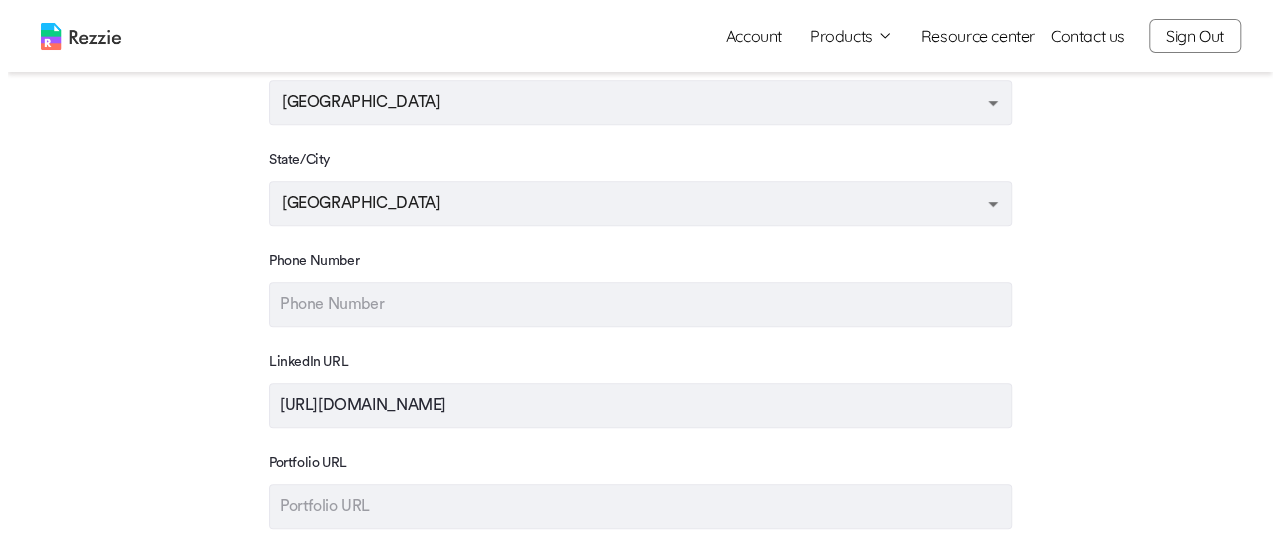 scroll, scrollTop: 512, scrollLeft: 0, axis: vertical 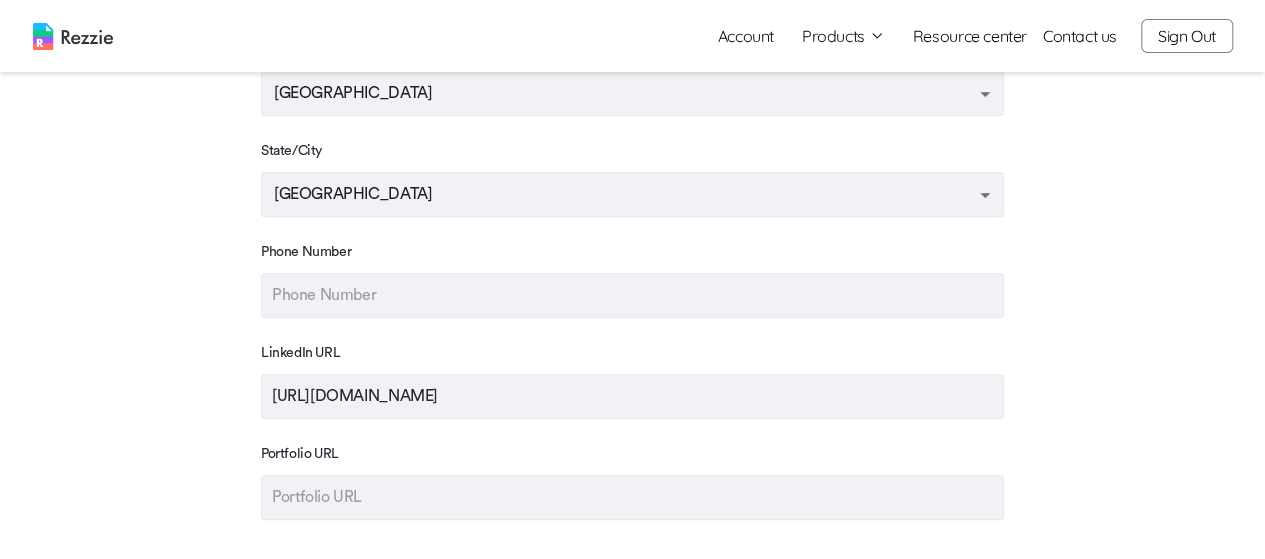 click on "Account Products Resume & Cover Letter Builder AI Resume Review Resource center Contact us Sign Out Account Products Resume & Cover Letter Builder AI Resume Review Resource center Contact us Sign Out Step   1 /8 Contact Information Skip This Contact Information Please fill in your preferred contact information First Name Tester 4 Last Name Tester 4 Country Nigeria Nigeria State/City Lagos Lagos   Phone Number   LinkedIn URL https://www.linkedin.com/in/dami-banji-alabi-he-him-678b37b8/ Portfolio URL Back Next Step  Helpful Links Home Blog  Social LinkedIn Twitter Instagram   @ 2021 Rezzie. All rights reserved. Privacy Policy | Terms of Use" at bounding box center [632, 196] 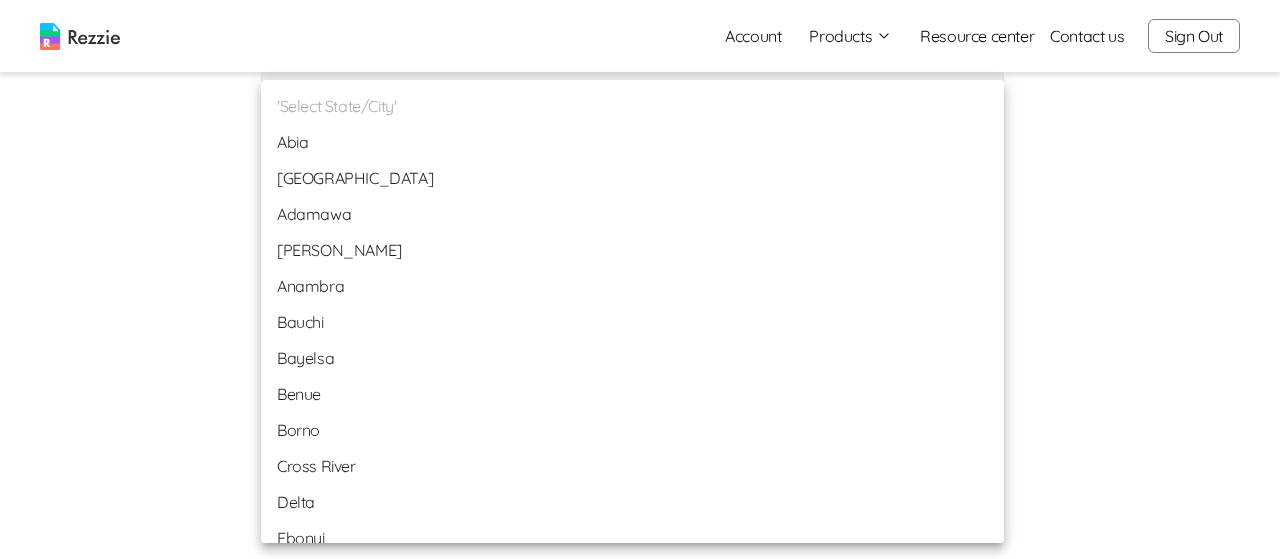 scroll, scrollTop: 694, scrollLeft: 0, axis: vertical 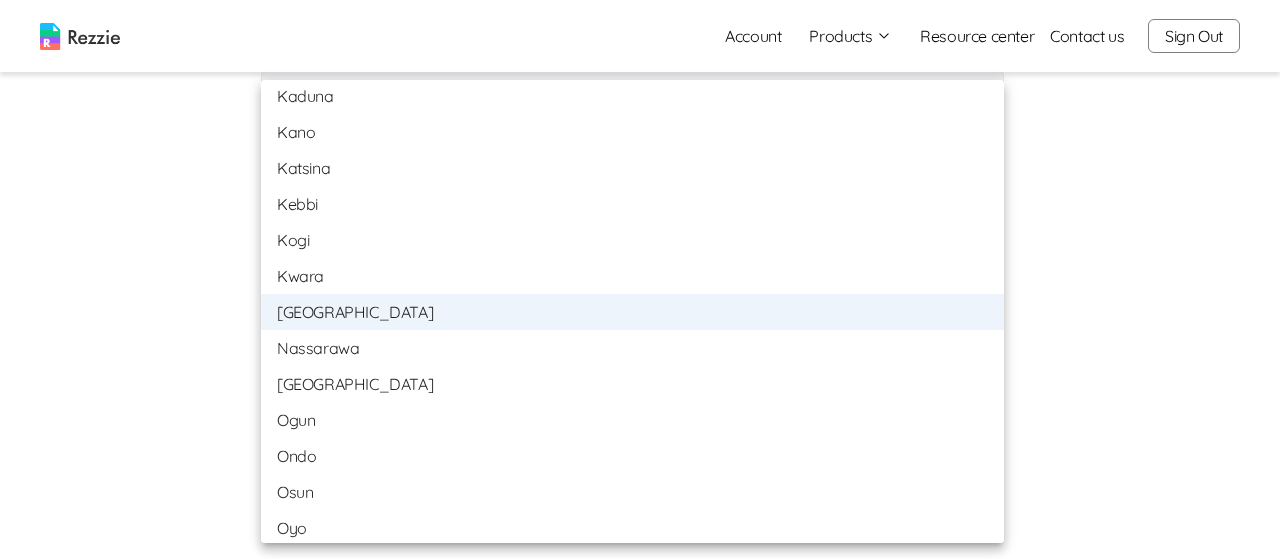 click on "Kwara" at bounding box center [632, 276] 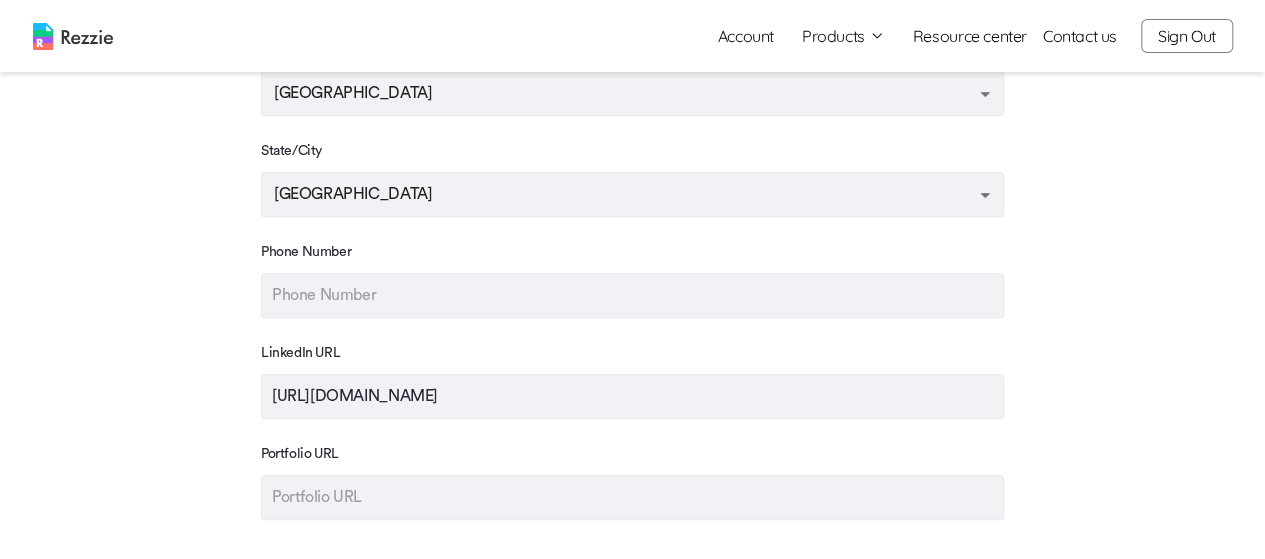click on "Account Products Resume & Cover Letter Builder AI Resume Review Resource center Contact us Sign Out Account Products Resume & Cover Letter Builder AI Resume Review Resource center Contact us Sign Out Step   1 /8 Contact Information Skip This Contact Information Please fill in your preferred contact information First Name Tester 4 Last Name Tester 4 Country Nigeria Nigeria State/City Lagos Lagos   Phone Number   LinkedIn URL https://www.linkedin.com/in/dami-banji-alabi-he-him-678b37b8/ Portfolio URL Back Next Step  Helpful Links Home Blog  Social LinkedIn Twitter Instagram   @ 2021 Rezzie. All rights reserved. Privacy Policy | Terms of Use" at bounding box center (632, 196) 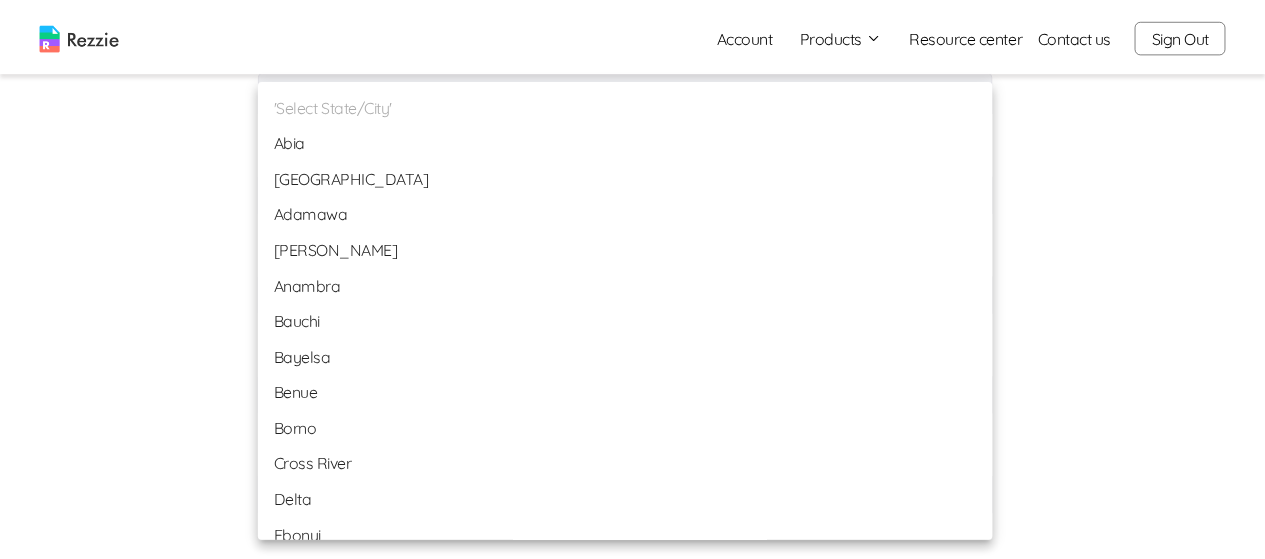 scroll, scrollTop: 694, scrollLeft: 0, axis: vertical 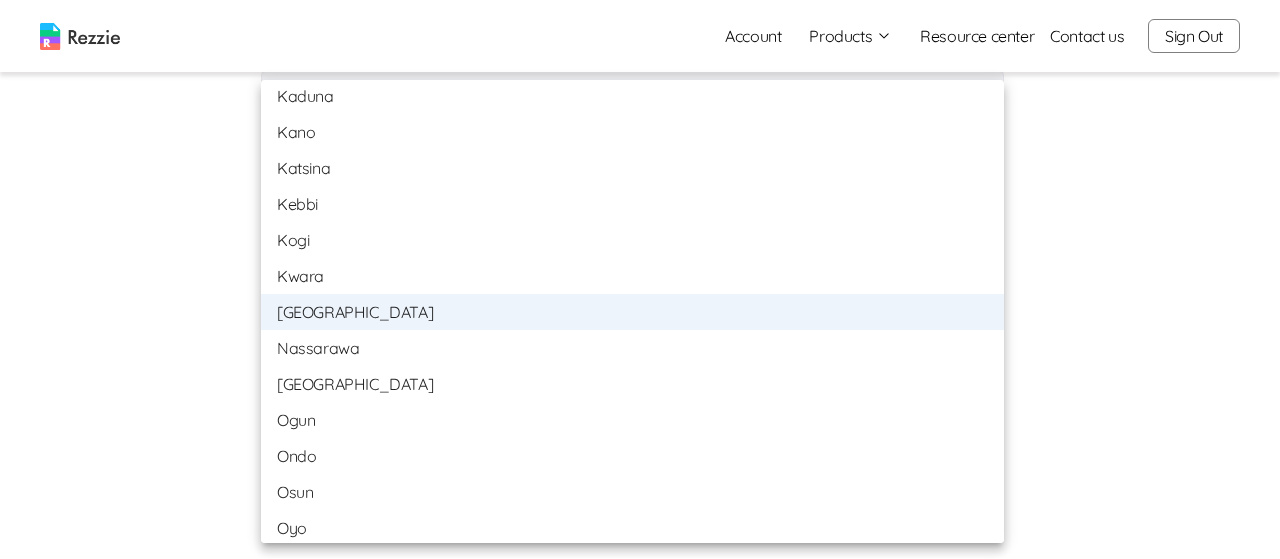 click on "Ogun" at bounding box center (632, 420) 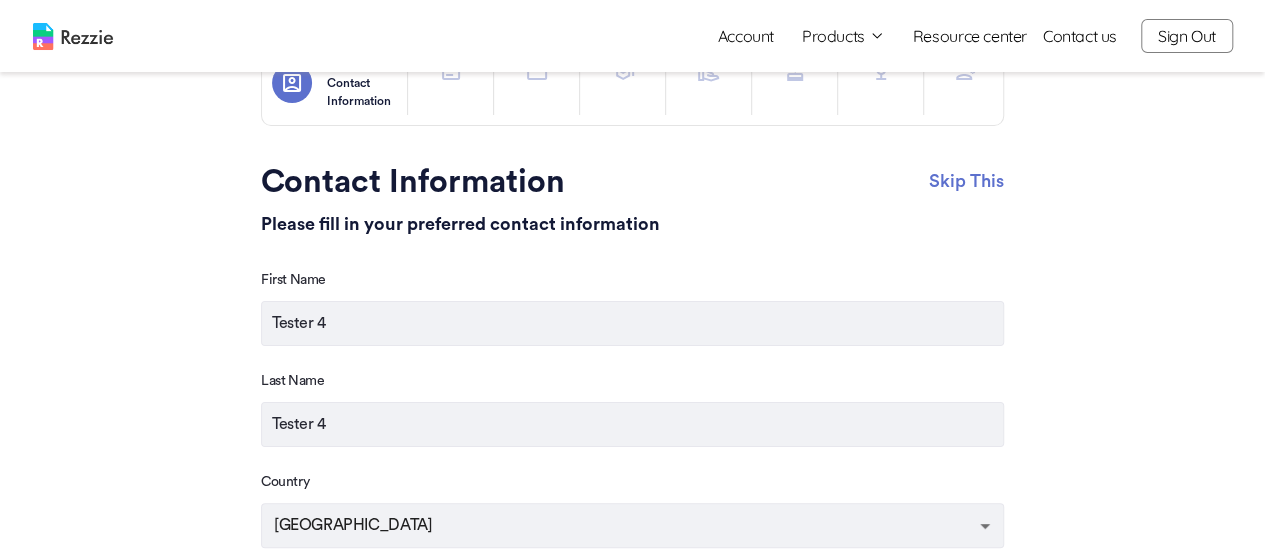 scroll, scrollTop: 0, scrollLeft: 0, axis: both 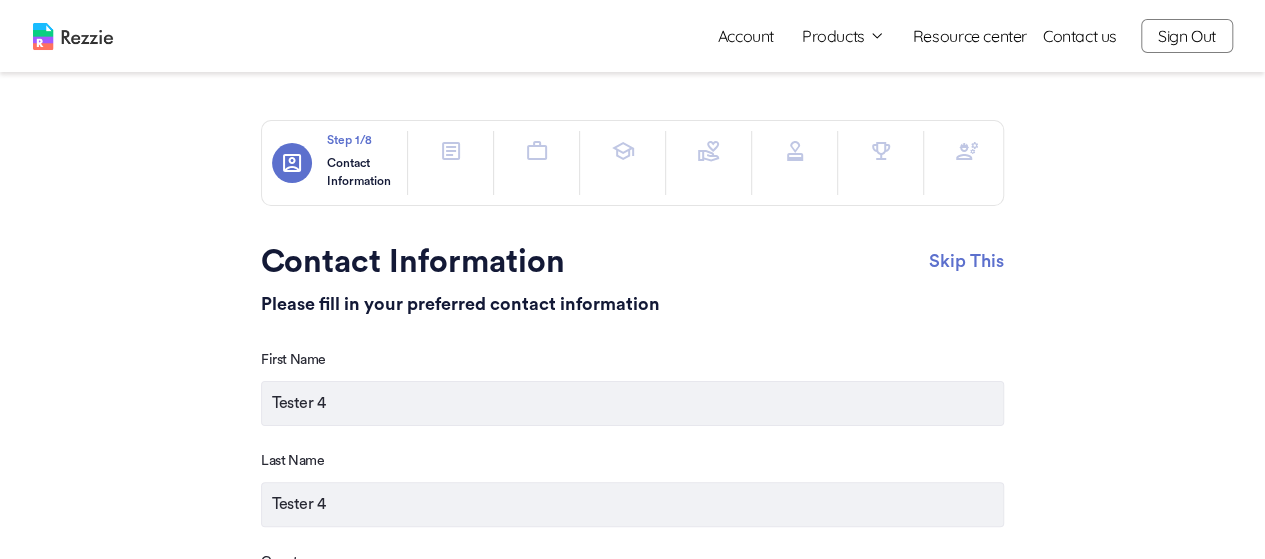 click on "Products" at bounding box center (843, 36) 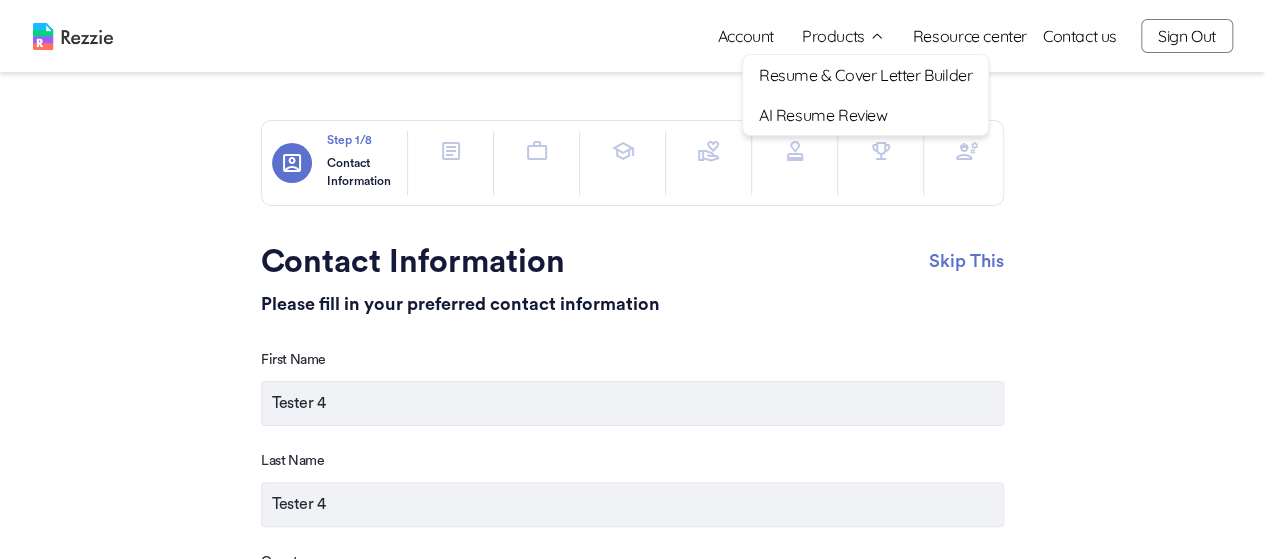 click on "Products" at bounding box center [843, 36] 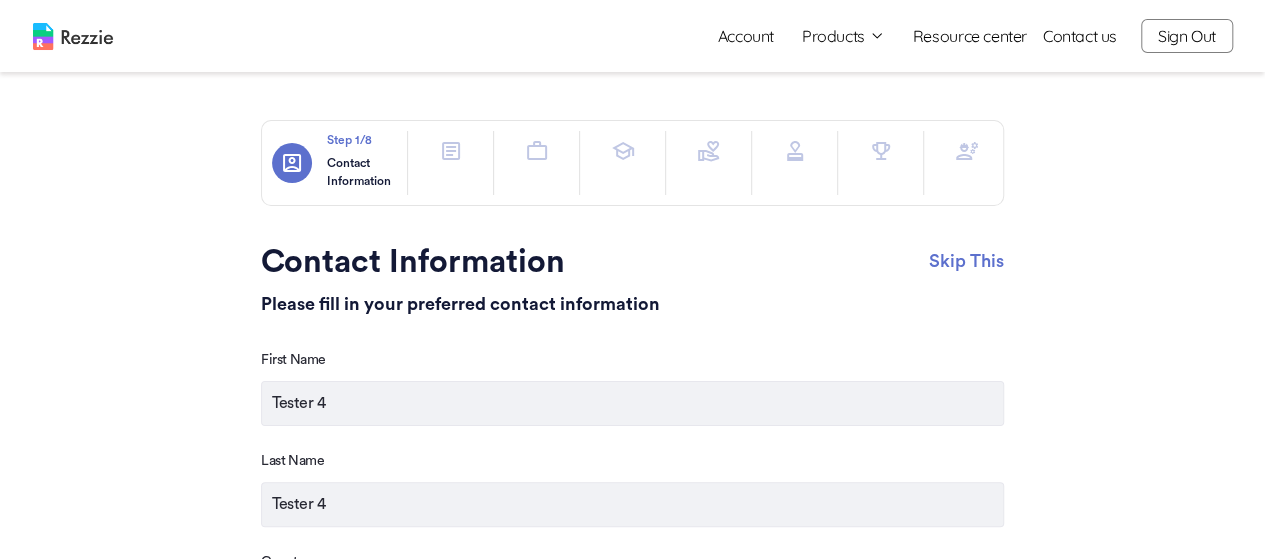 click on "Products" at bounding box center (843, 36) 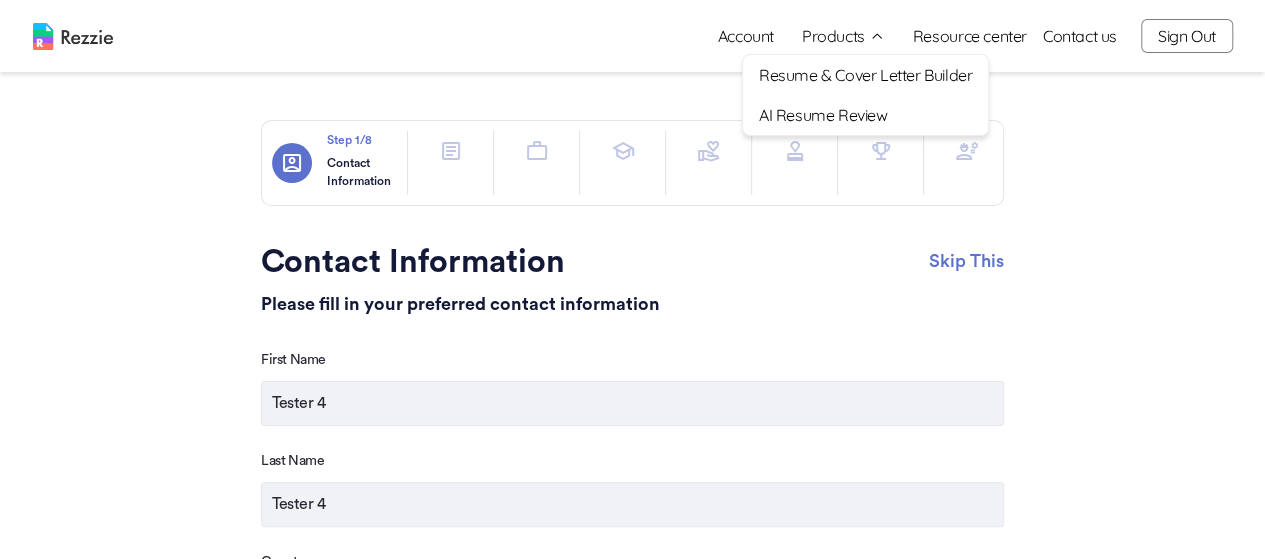 click on "Account" at bounding box center [746, 36] 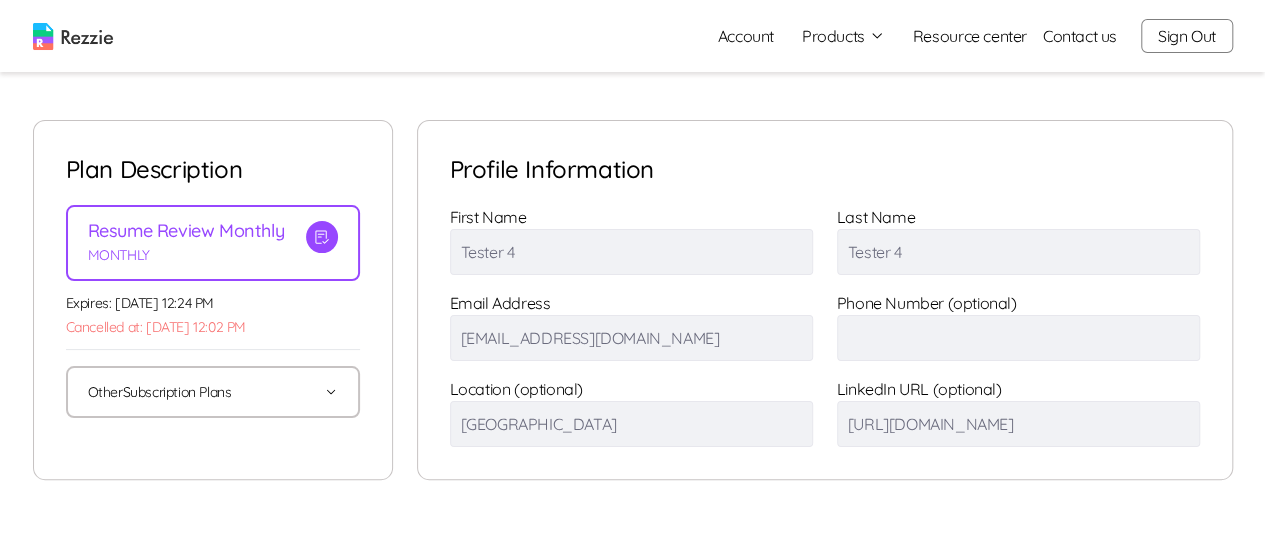 click on "Products" at bounding box center [843, 36] 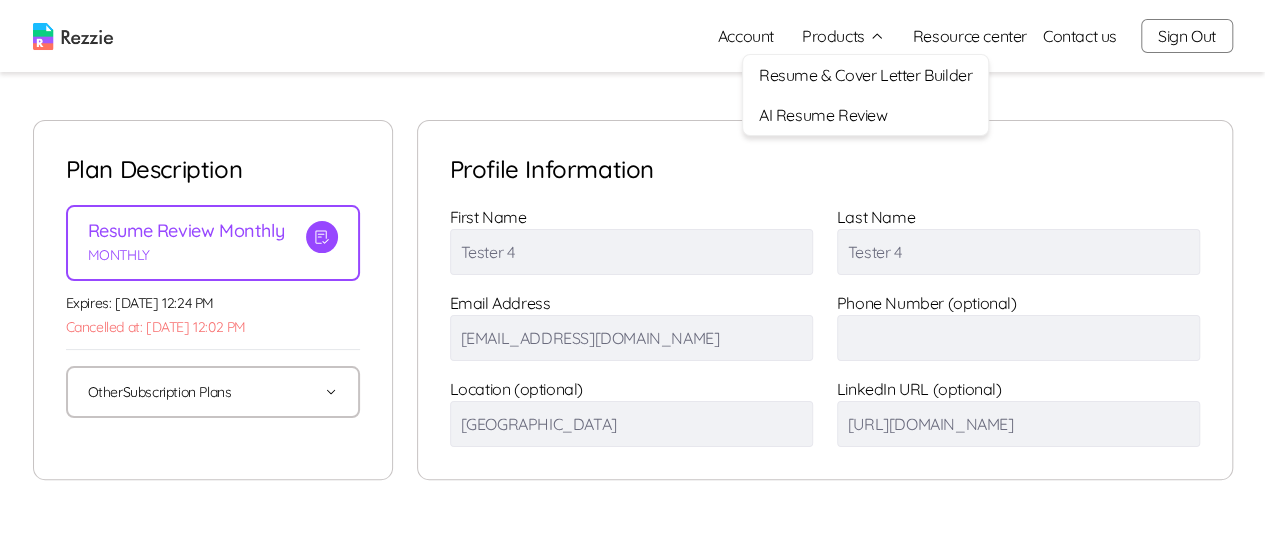click on "Resume & Cover Letter Builder" at bounding box center [865, 75] 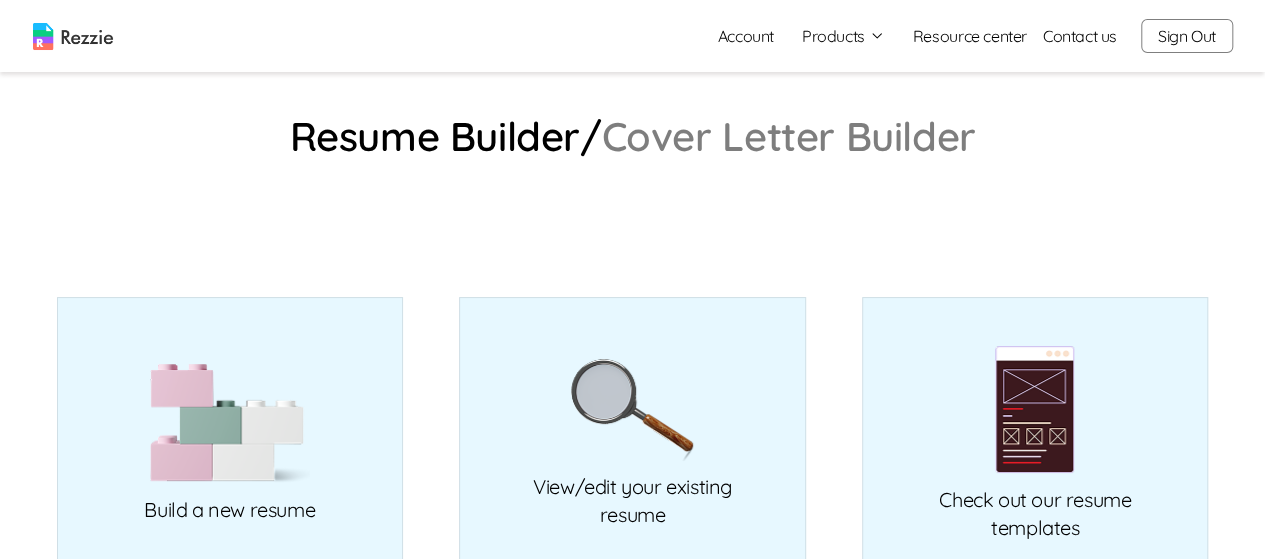 click on "Account" at bounding box center (746, 36) 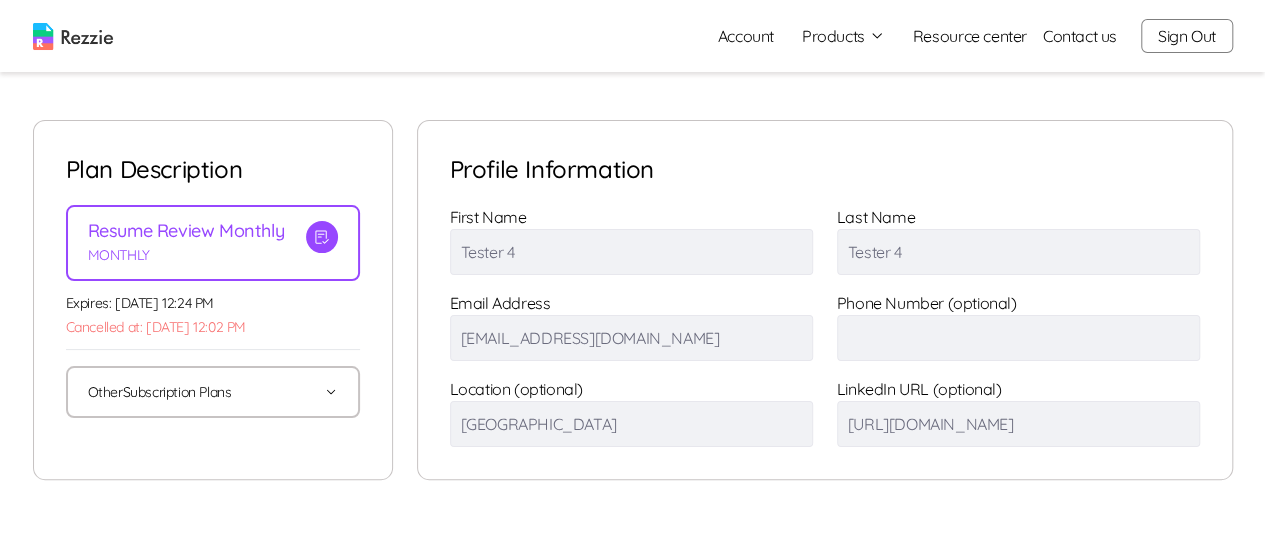 click on "Products" at bounding box center [843, 36] 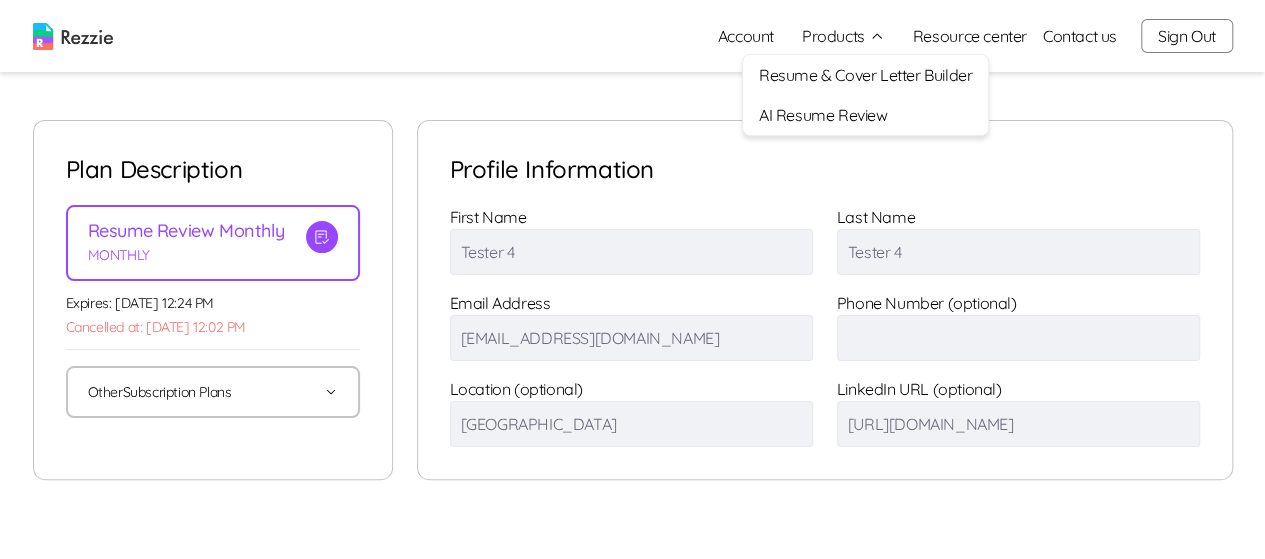 click on "Resume & Cover Letter Builder" at bounding box center [865, 75] 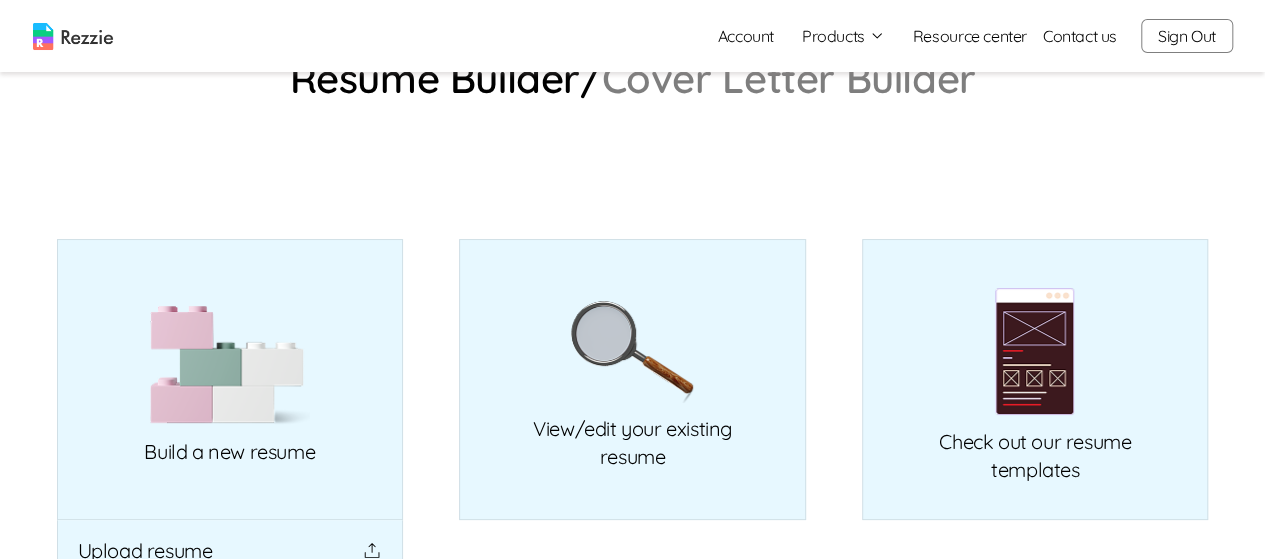 scroll, scrollTop: 145, scrollLeft: 0, axis: vertical 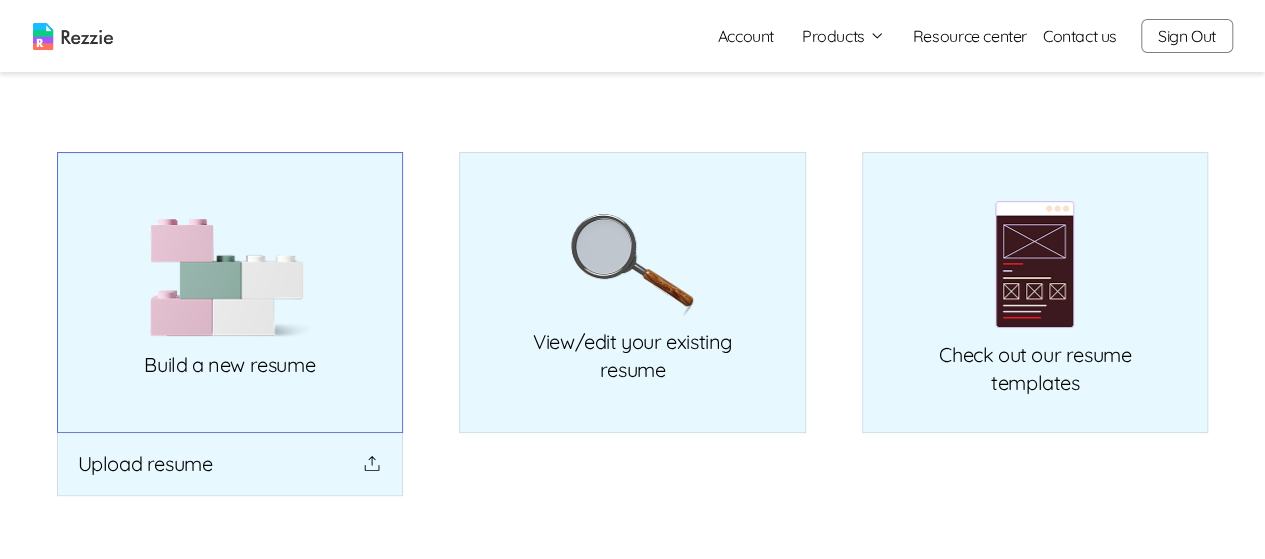 click on "Build a new resume" at bounding box center (230, 292) 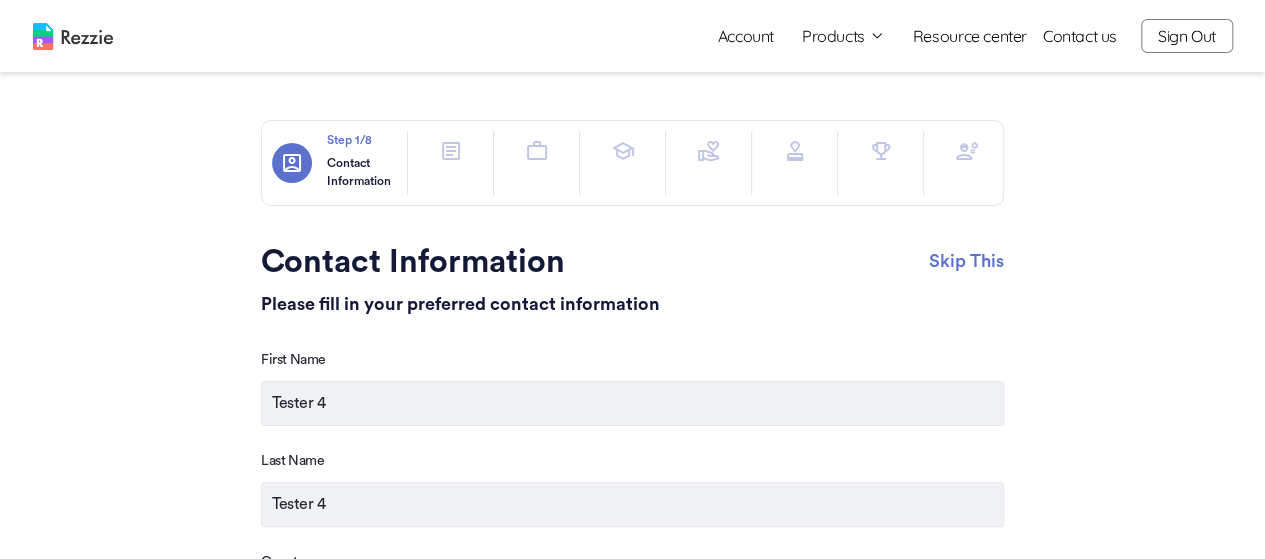 click 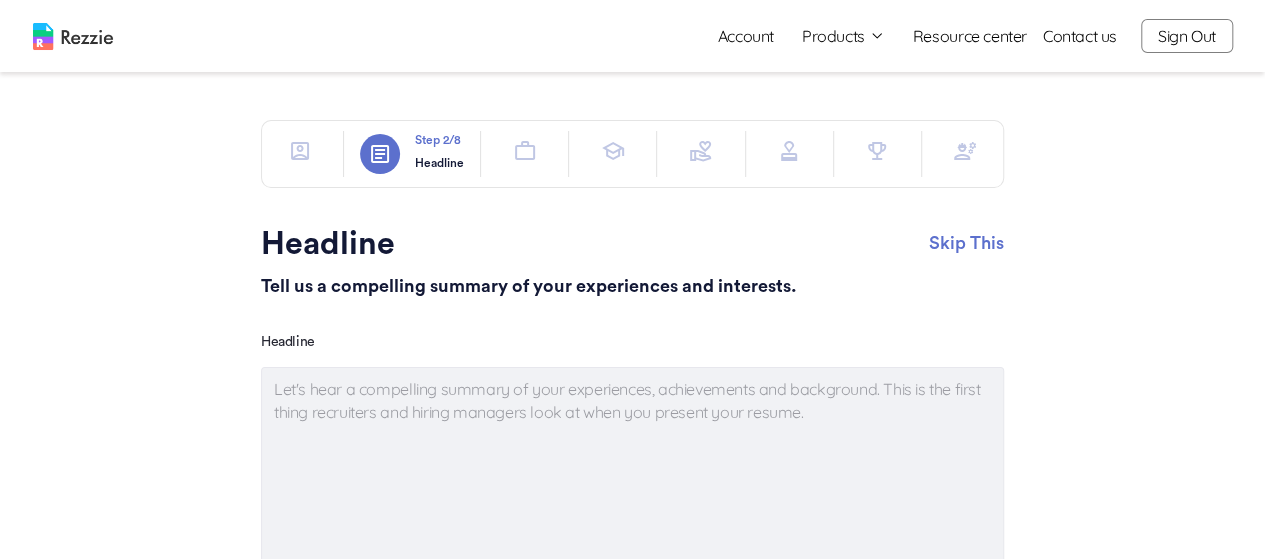 click at bounding box center [300, 151] 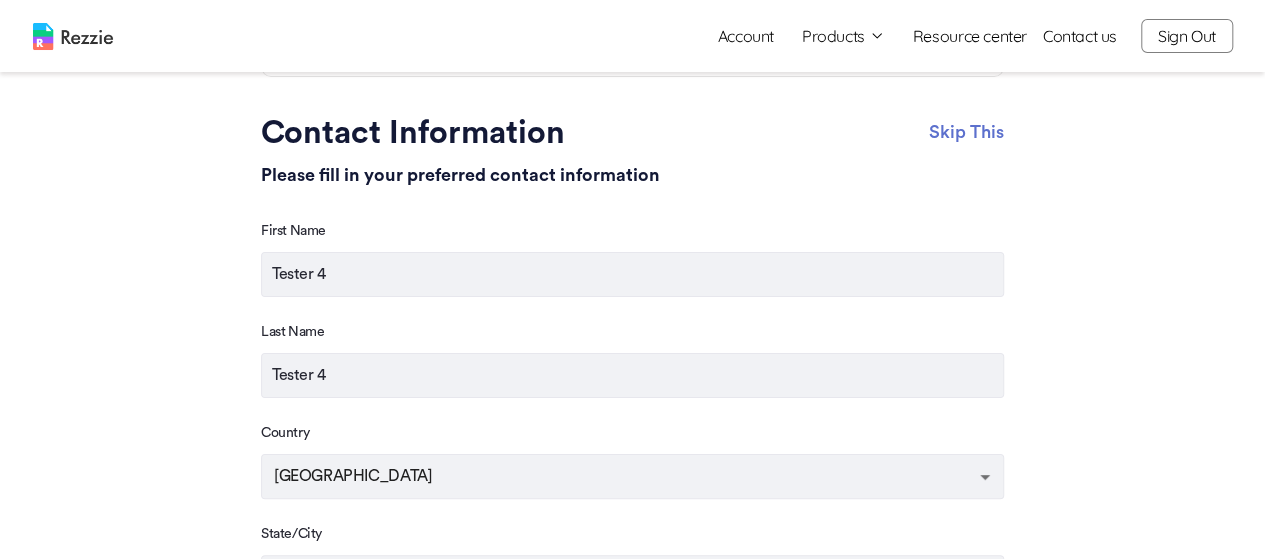 scroll, scrollTop: 0, scrollLeft: 0, axis: both 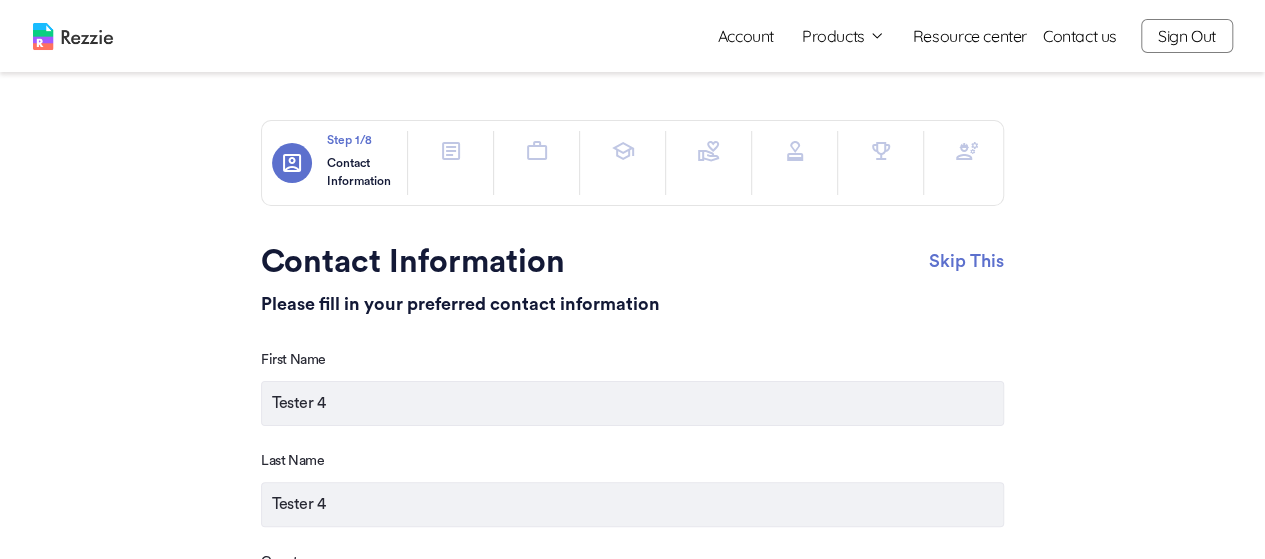 click on "Products" at bounding box center (843, 36) 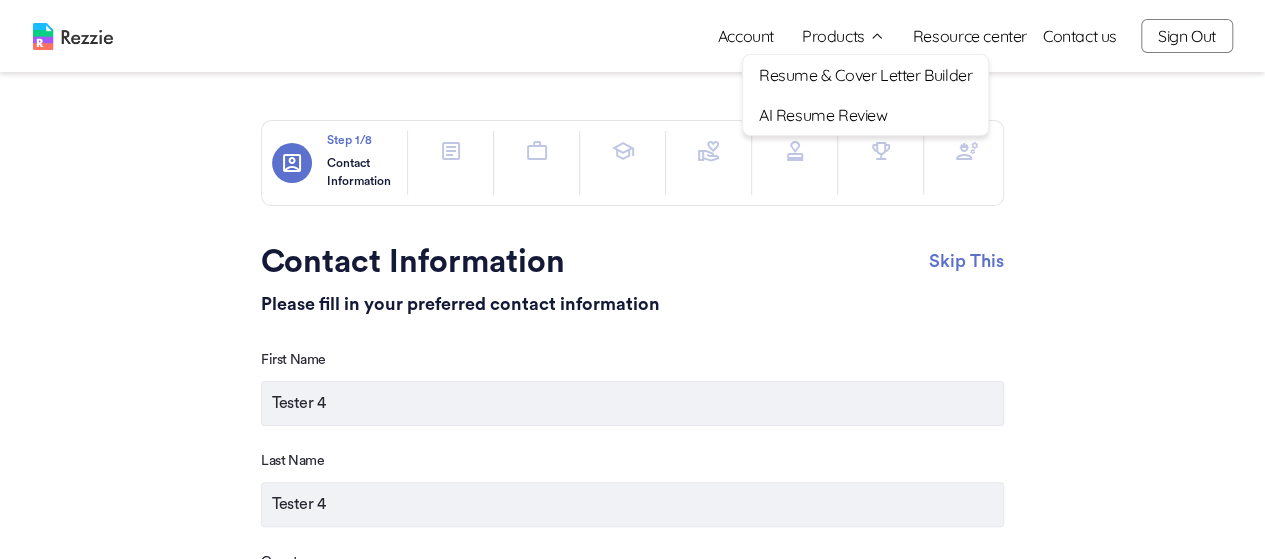click on "Resume & Cover Letter Builder" at bounding box center (865, 75) 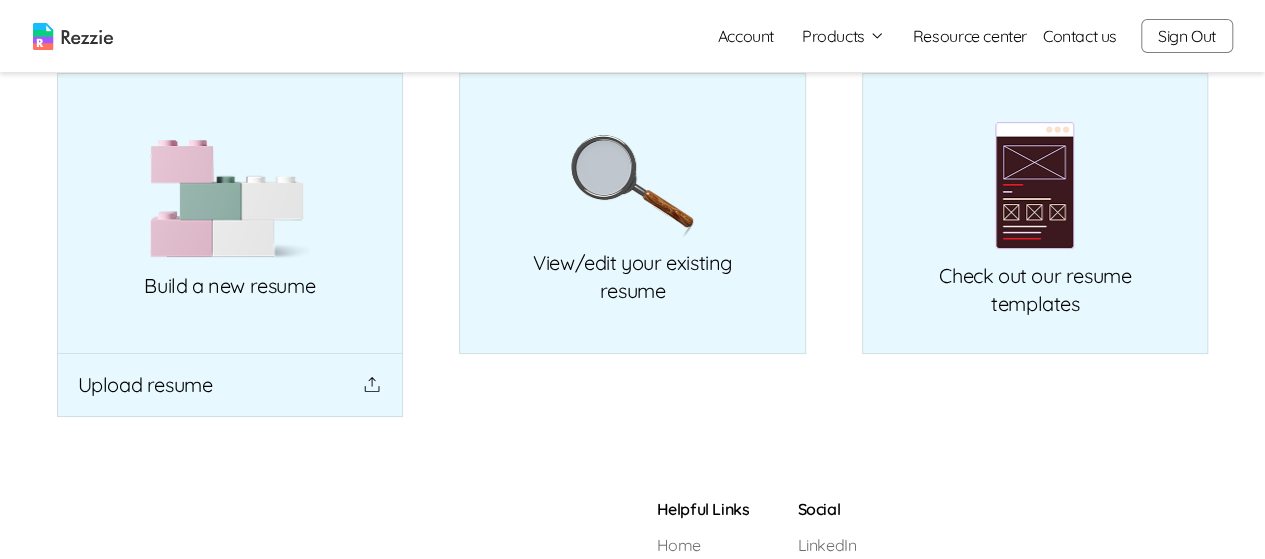 scroll, scrollTop: 228, scrollLeft: 0, axis: vertical 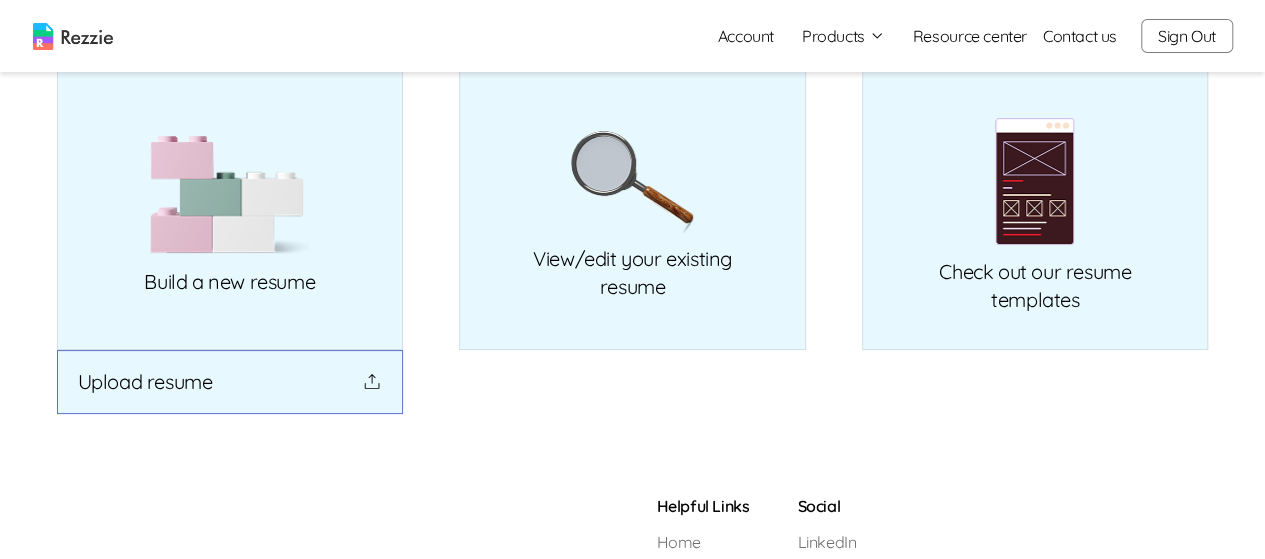 click on "Upload resume" at bounding box center (230, 382) 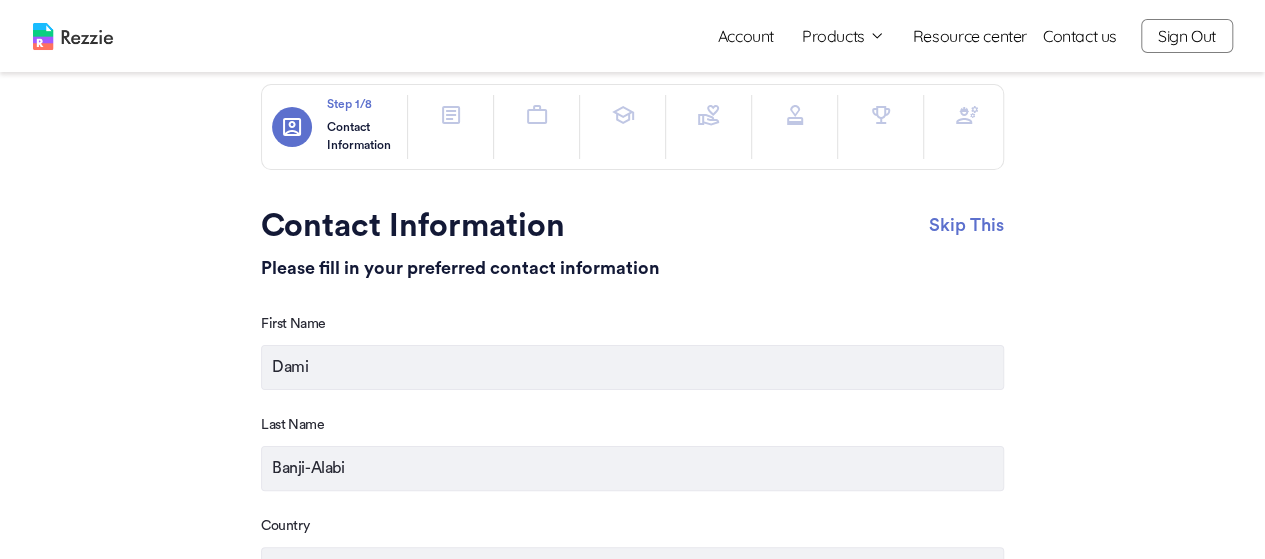 scroll, scrollTop: 0, scrollLeft: 0, axis: both 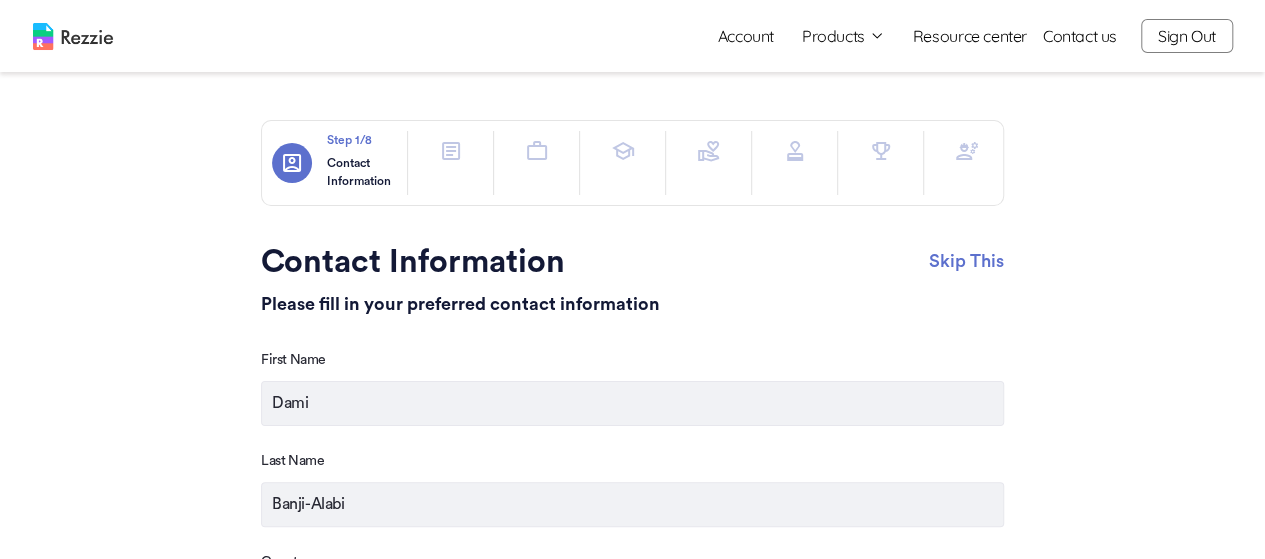 click at bounding box center [451, 151] 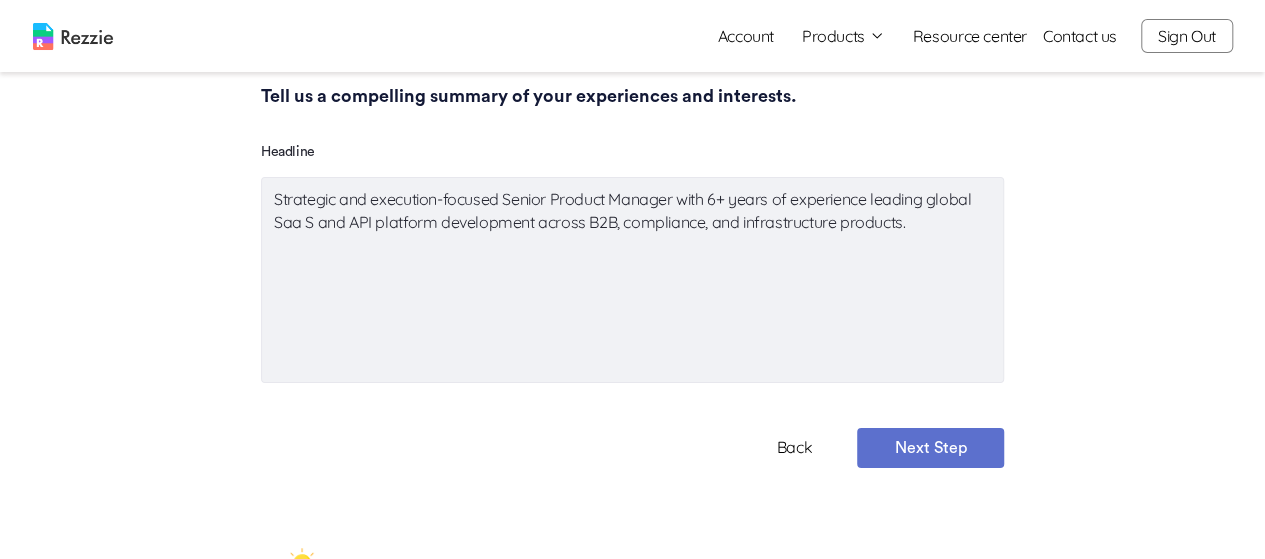 scroll, scrollTop: 197, scrollLeft: 0, axis: vertical 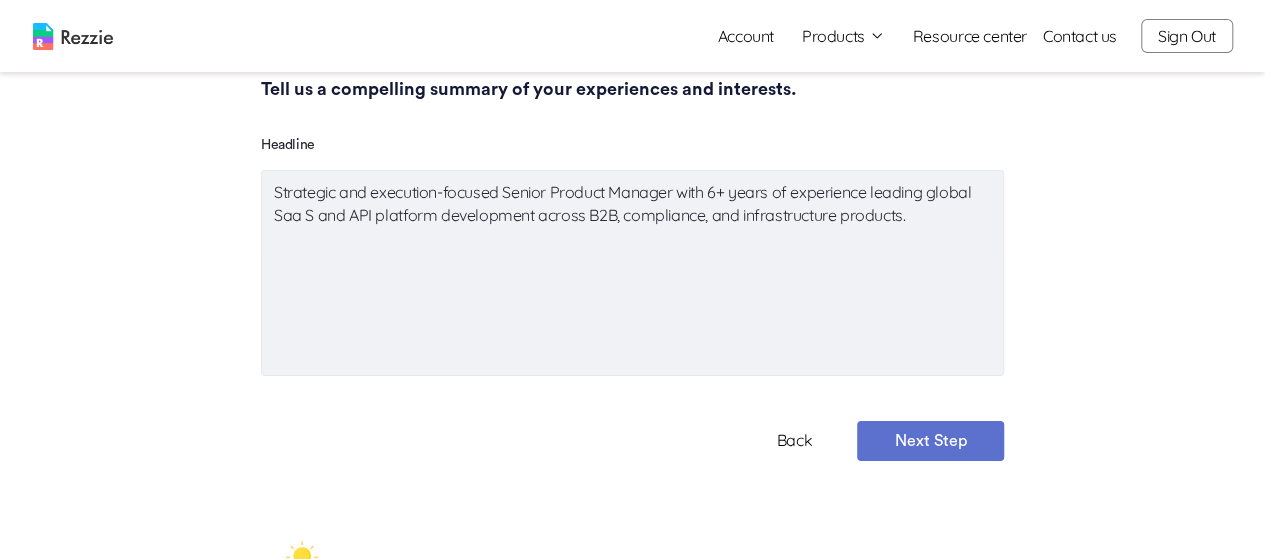 click on "Strategic and execution-focused Senior Product Manager with 6+ years of experience leading global Saa S and API platform development across B2B, compliance, and infrastructure products." at bounding box center (632, 273) 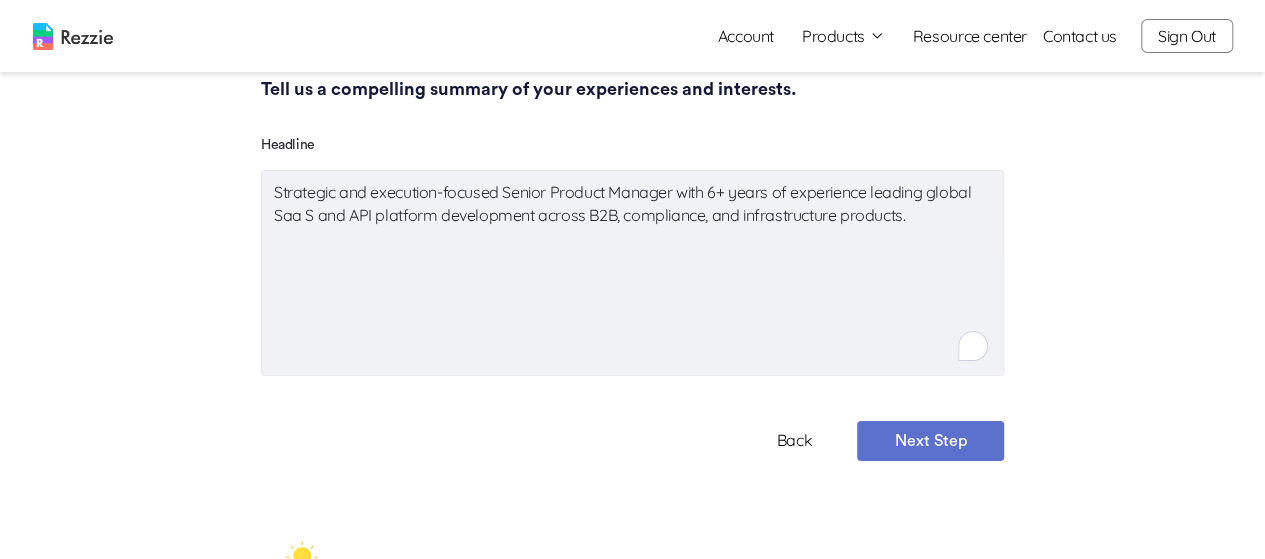 click on "Strategic and execution-focused Senior Product Manager with 6+ years of experience leading global Saa S and API platform development across B2B, compliance, and infrastructure products." at bounding box center (632, 273) 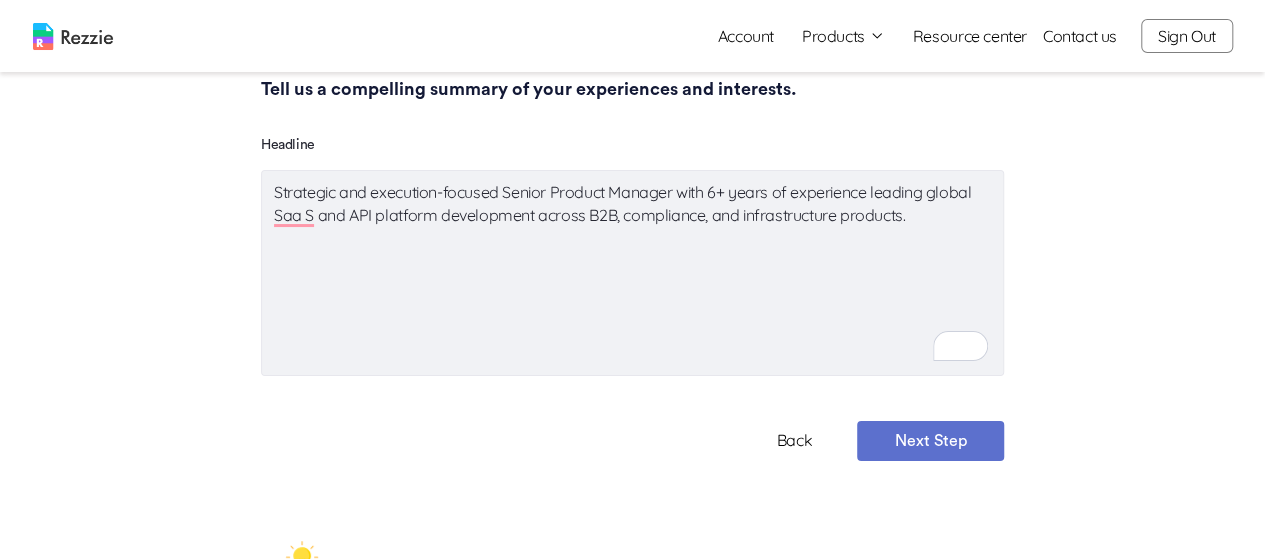 type on "x" 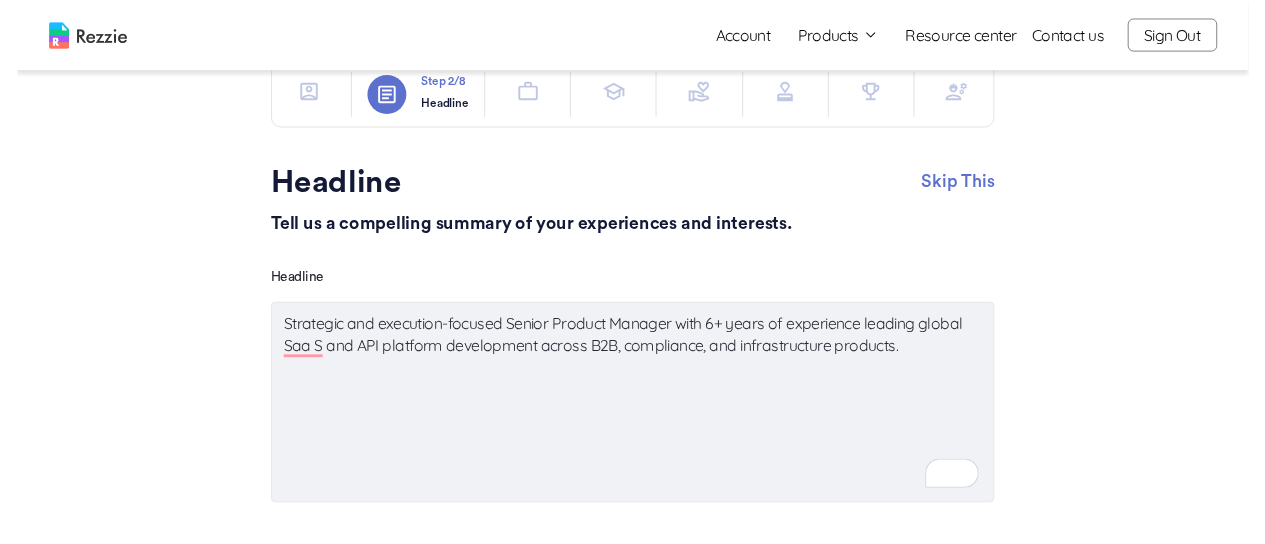 scroll, scrollTop: 32, scrollLeft: 0, axis: vertical 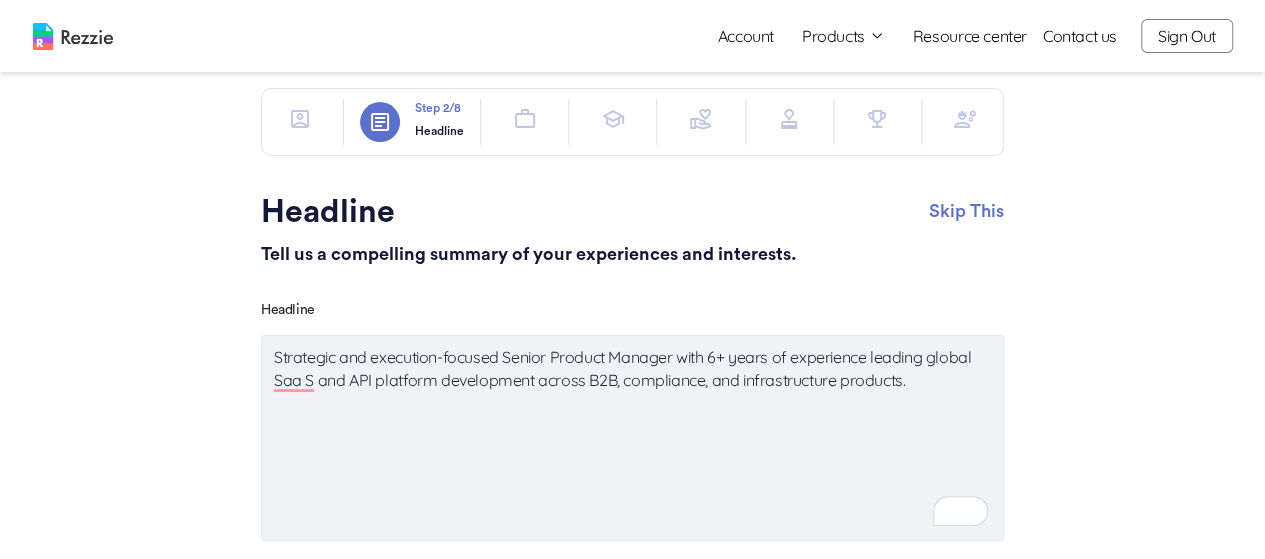 click 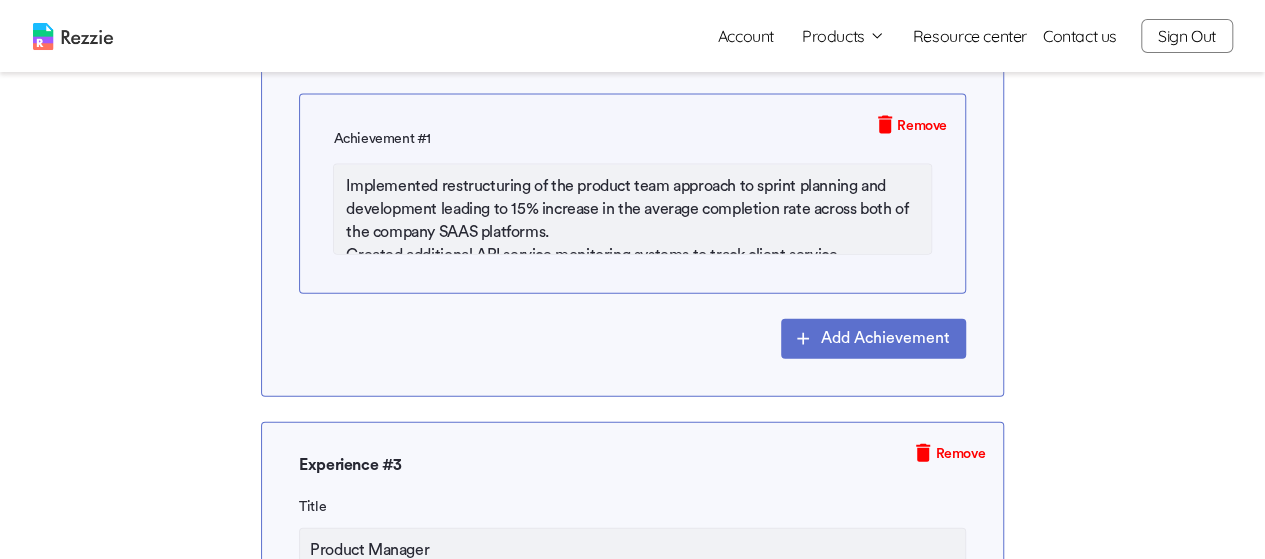 scroll, scrollTop: 2129, scrollLeft: 0, axis: vertical 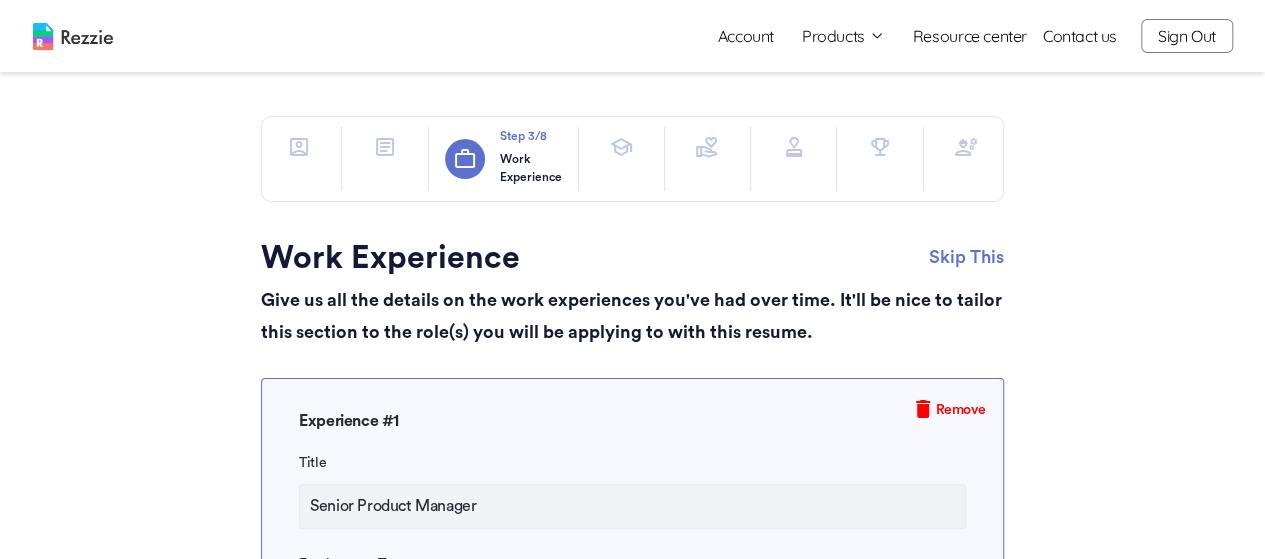click at bounding box center (621, 147) 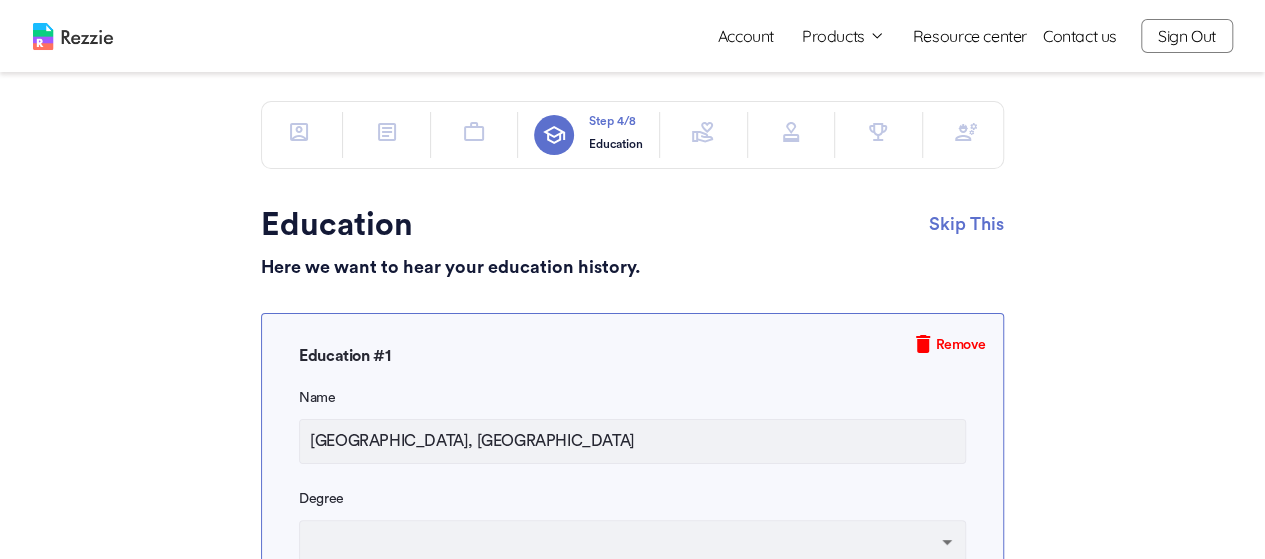 scroll, scrollTop: 0, scrollLeft: 0, axis: both 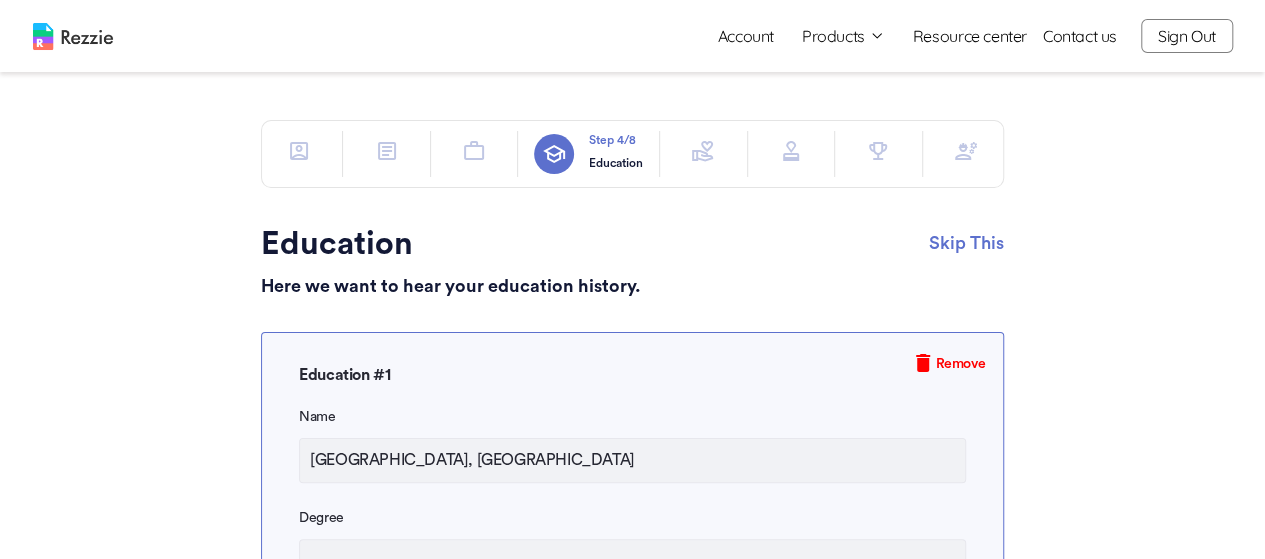 click 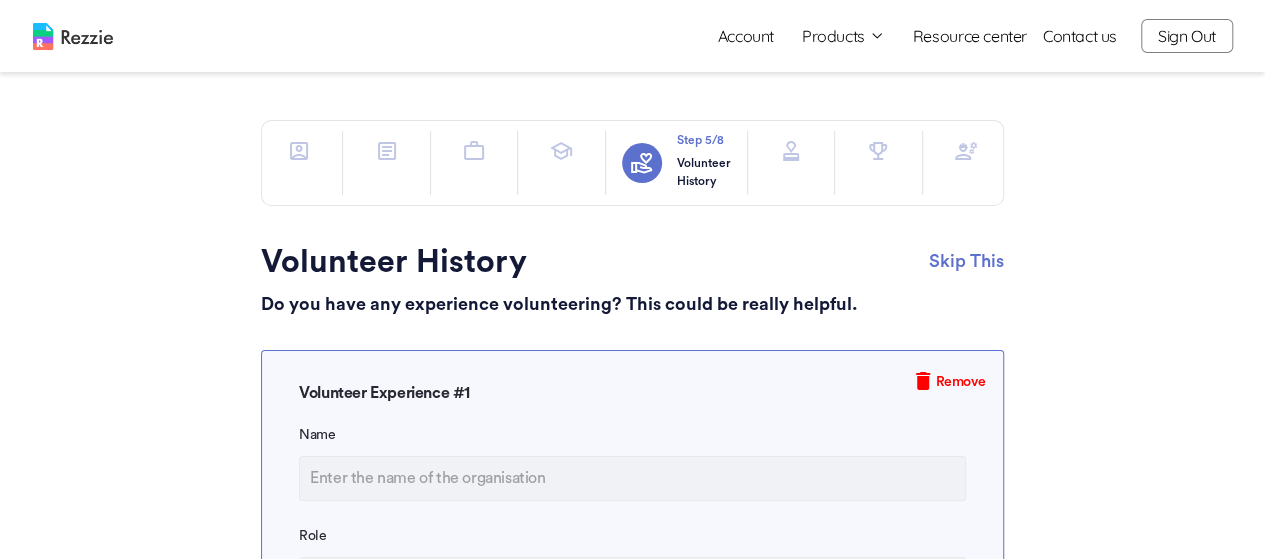click at bounding box center (791, 151) 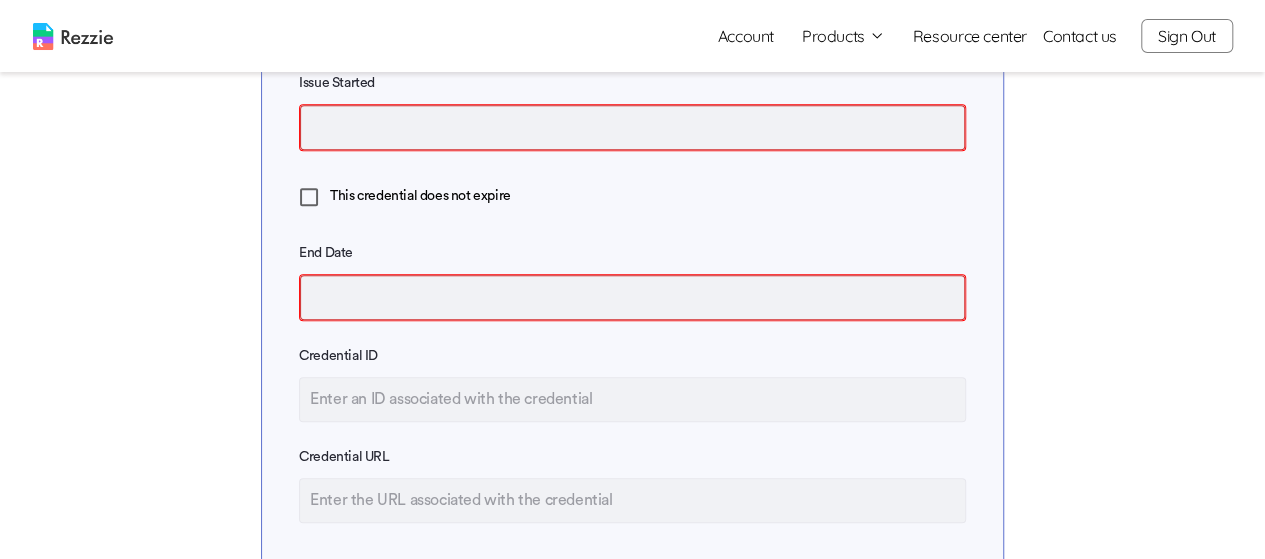 scroll, scrollTop: 0, scrollLeft: 0, axis: both 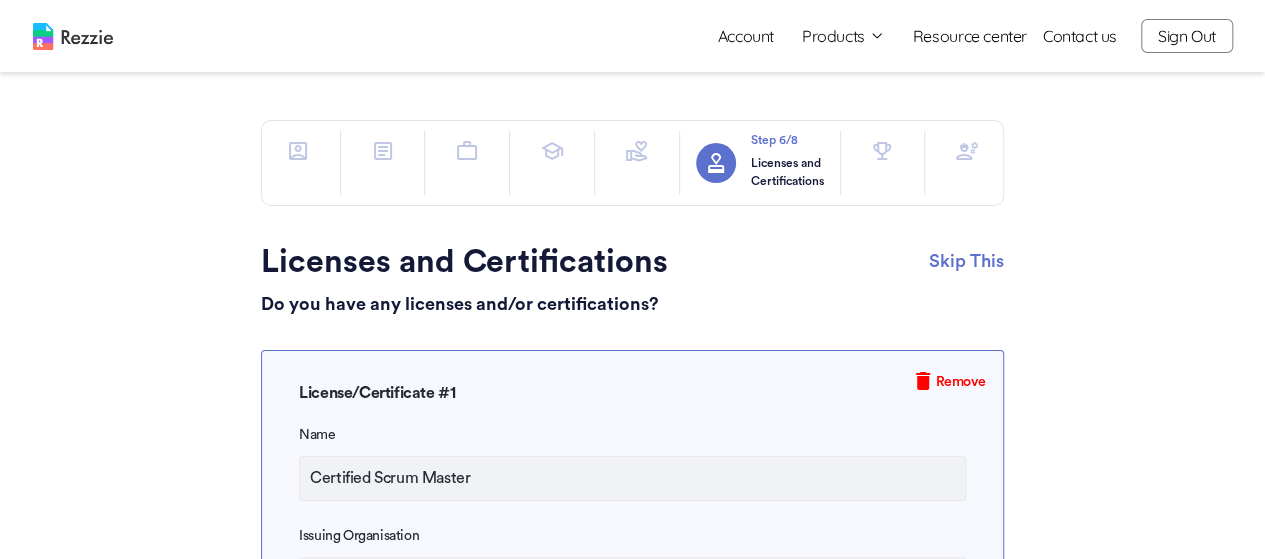 click at bounding box center (882, 151) 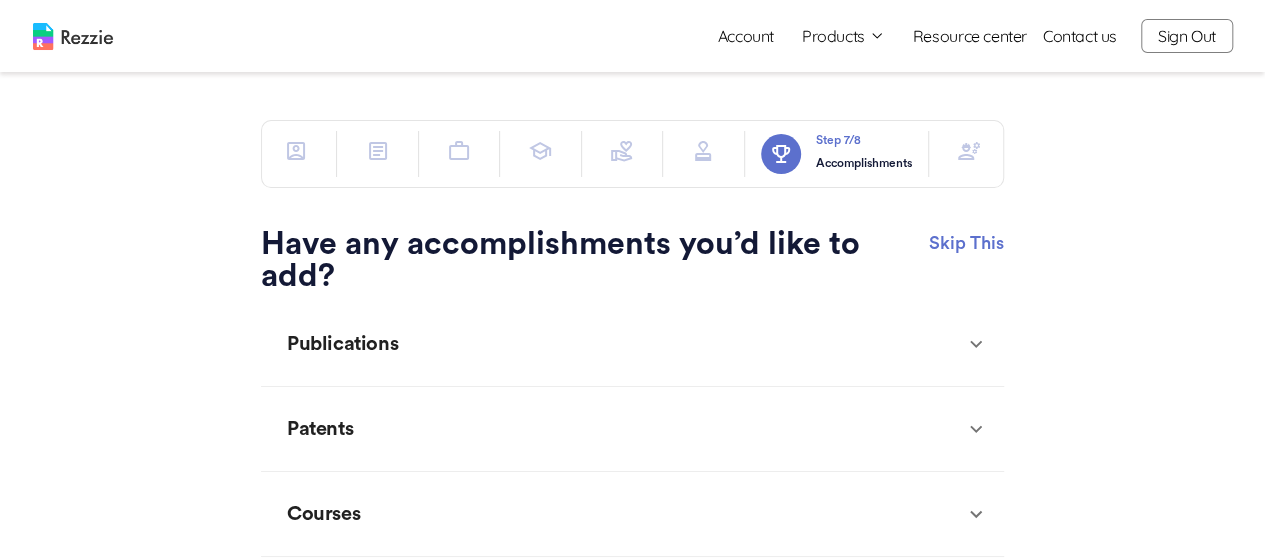 click at bounding box center (969, 151) 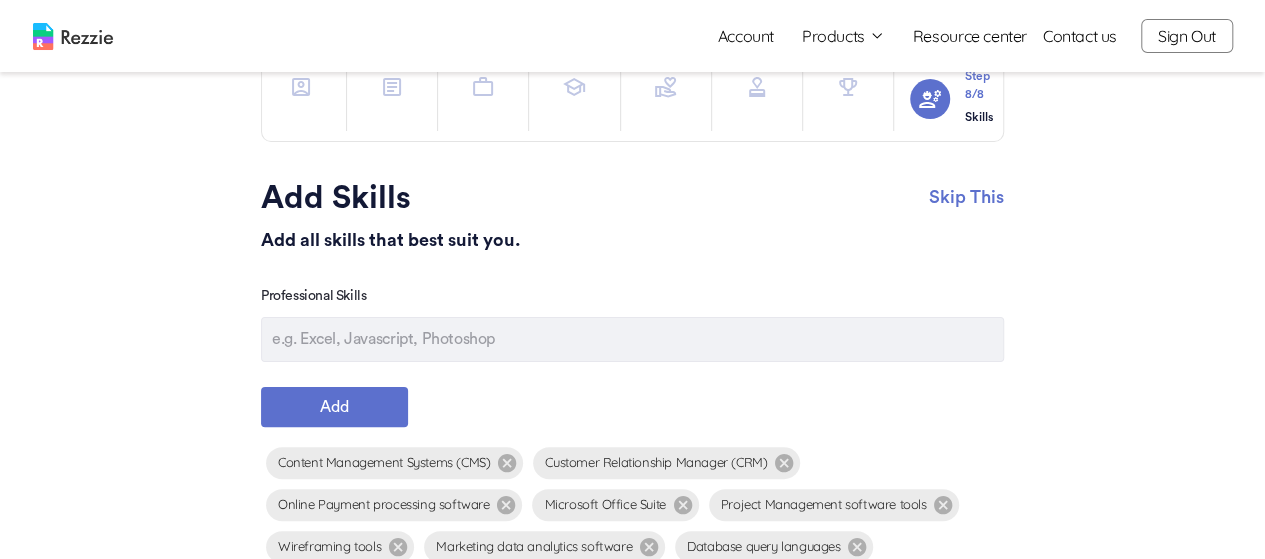 scroll, scrollTop: 0, scrollLeft: 0, axis: both 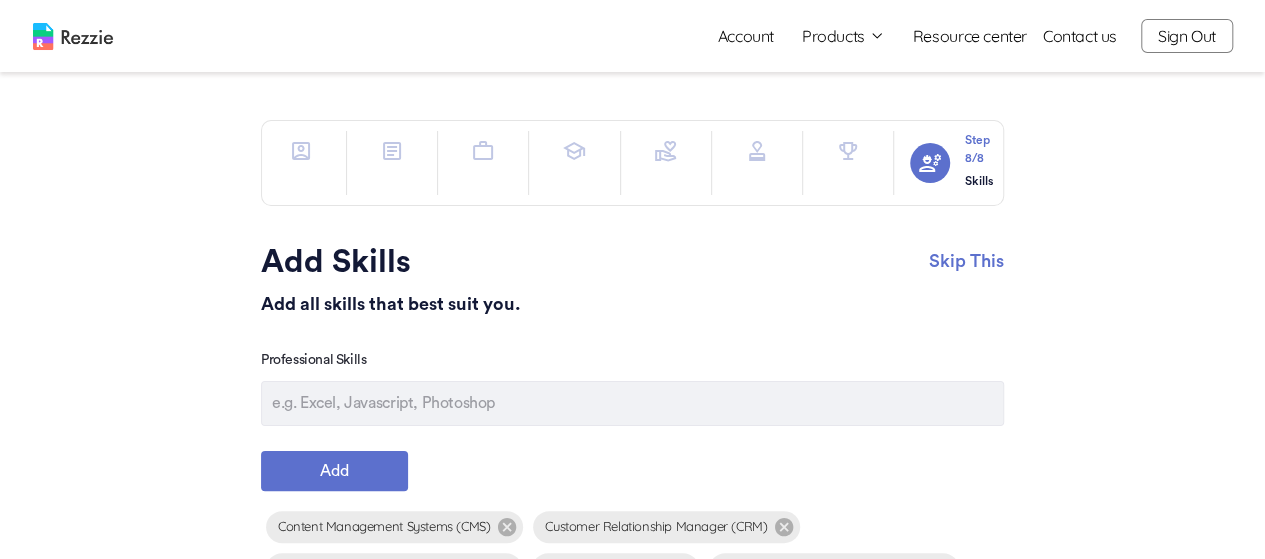 click on "Account" at bounding box center [746, 36] 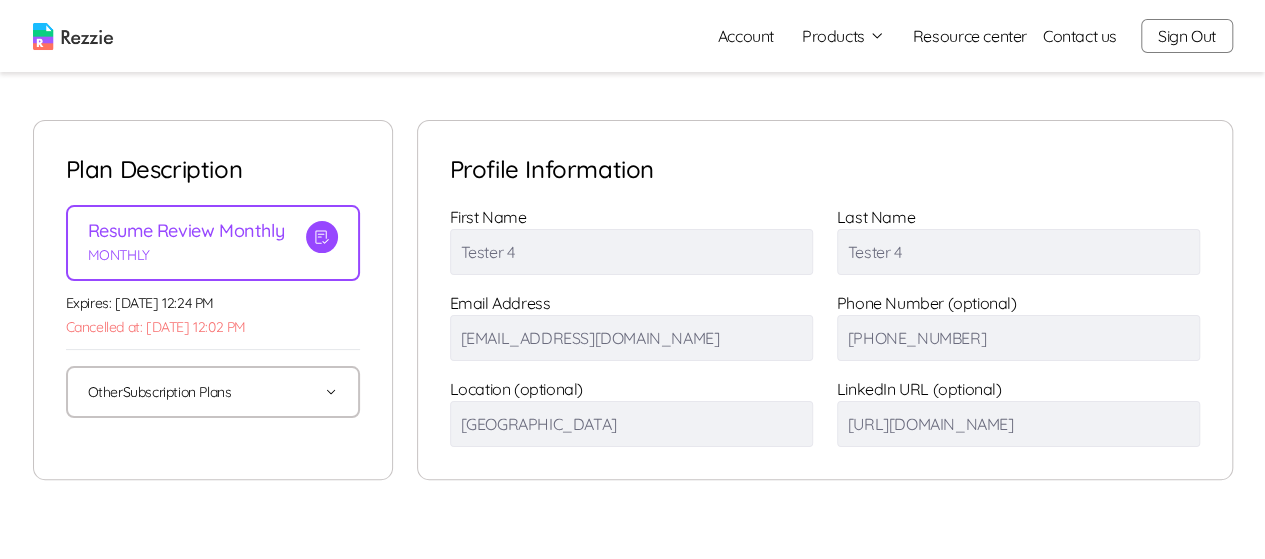 click at bounding box center [73, 36] 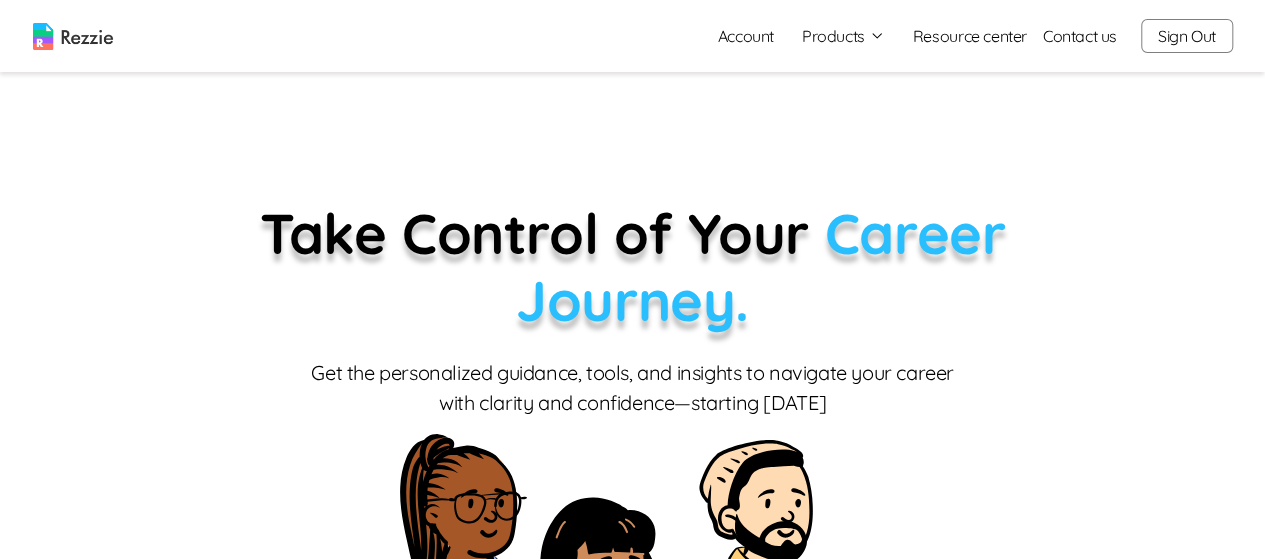click on "Products" at bounding box center [843, 36] 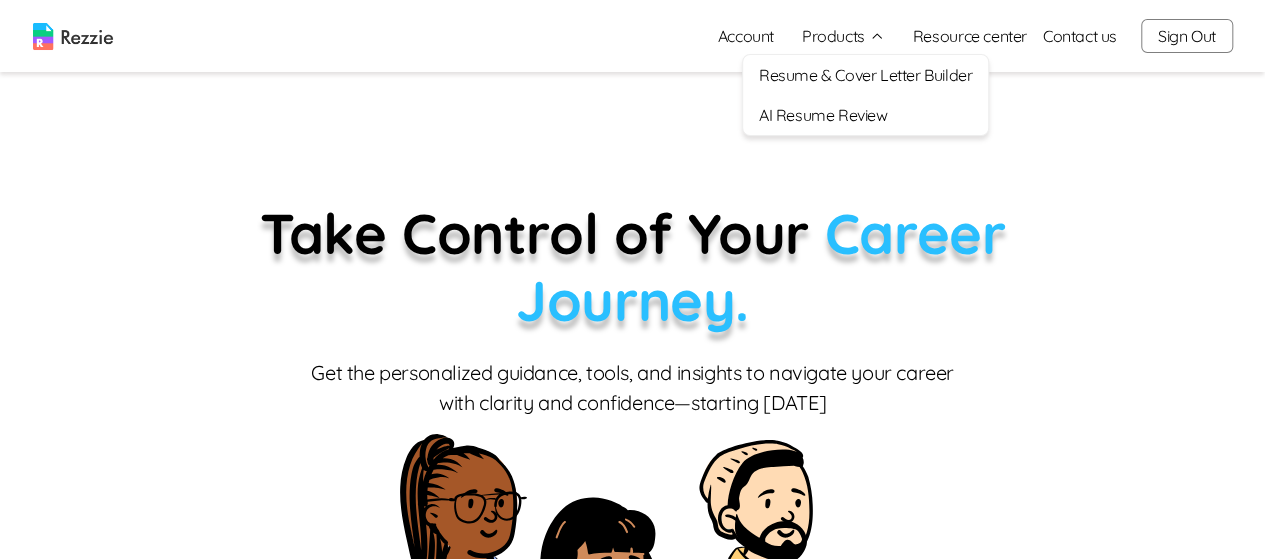 click on "Resource center" at bounding box center [970, 36] 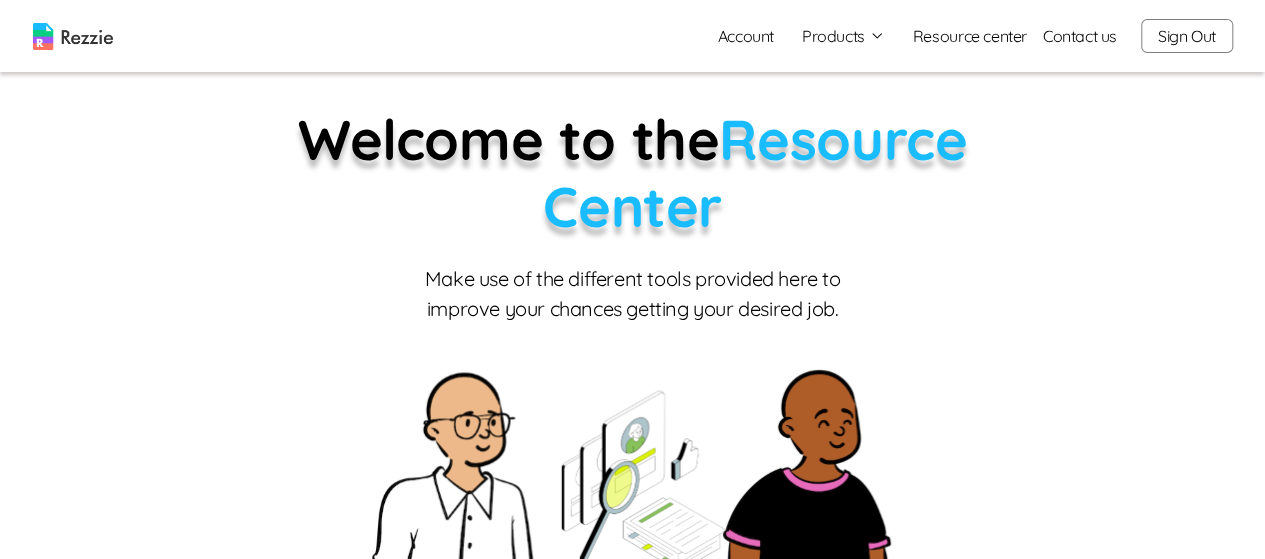 click on "Products" at bounding box center (843, 36) 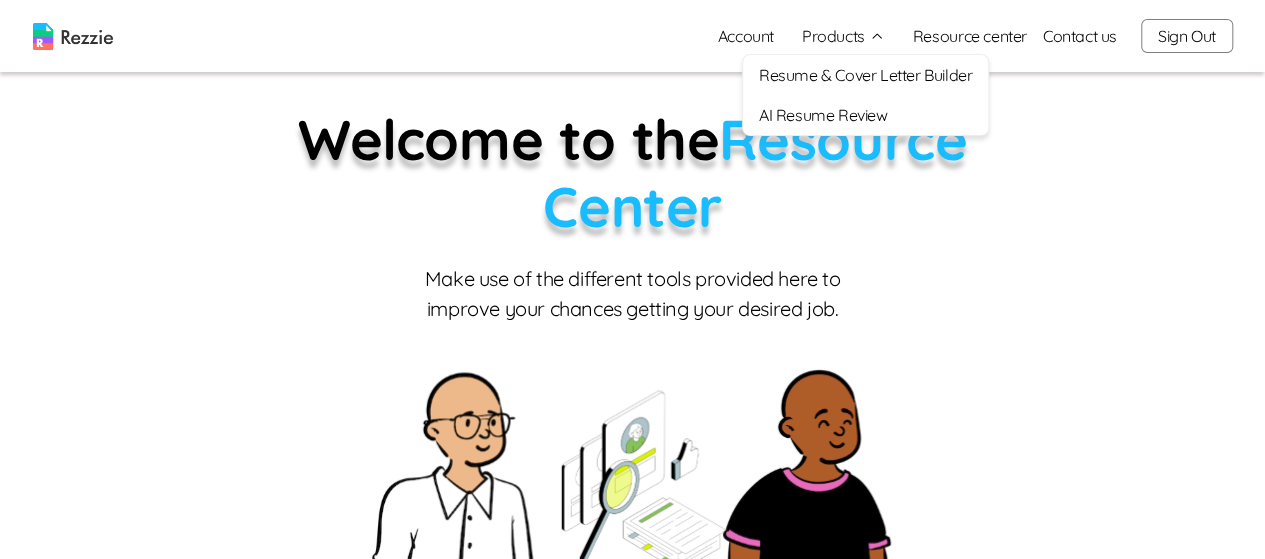 click on "Account" at bounding box center (746, 36) 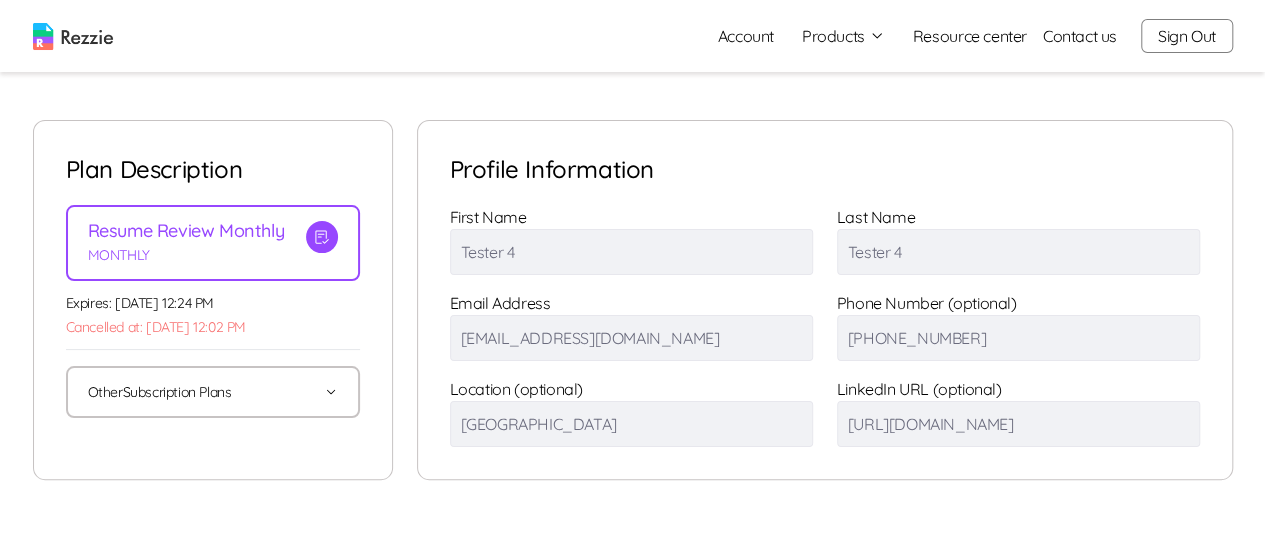 click on "Products" at bounding box center (843, 36) 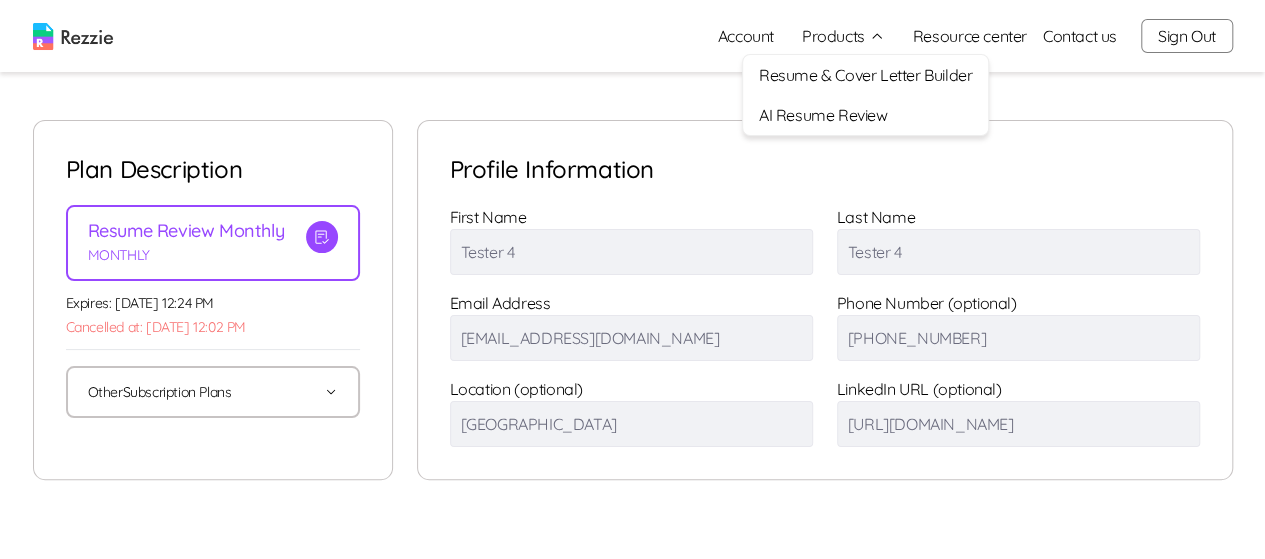 click on "Resume & Cover Letter Builder" at bounding box center (865, 75) 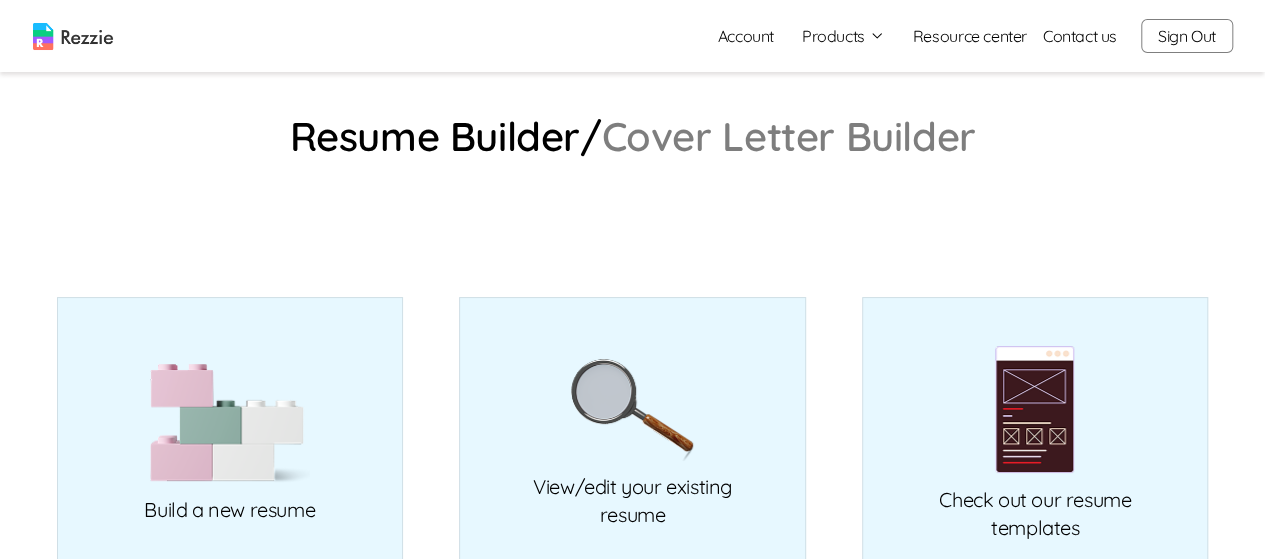 click on "Products" at bounding box center [843, 36] 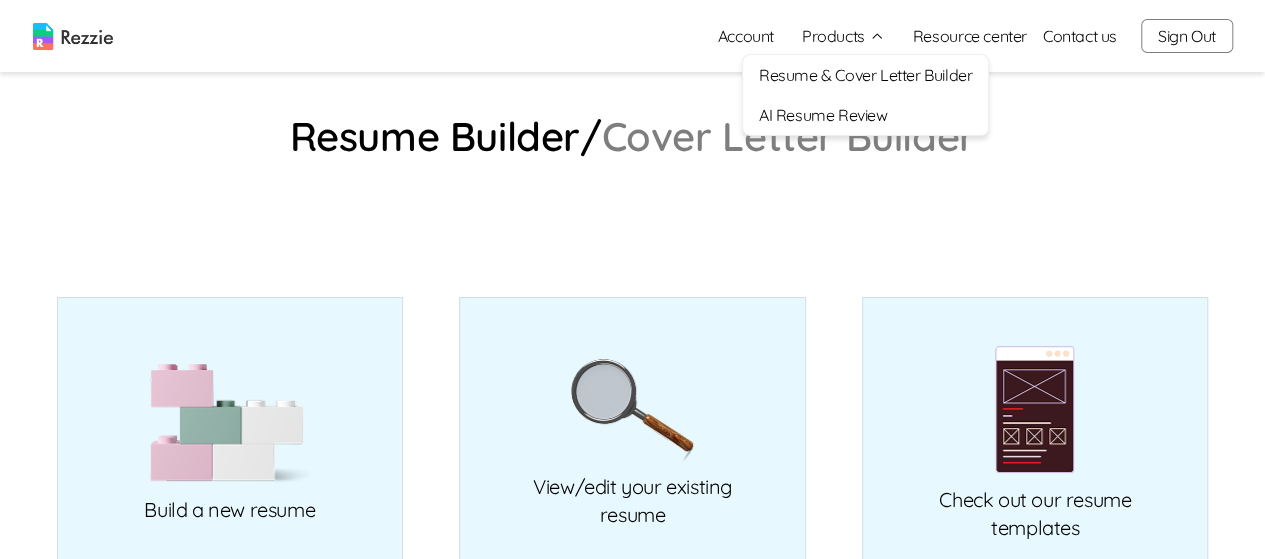 click on "Resume Builder/    Cover Letter Builder" at bounding box center [633, 136] 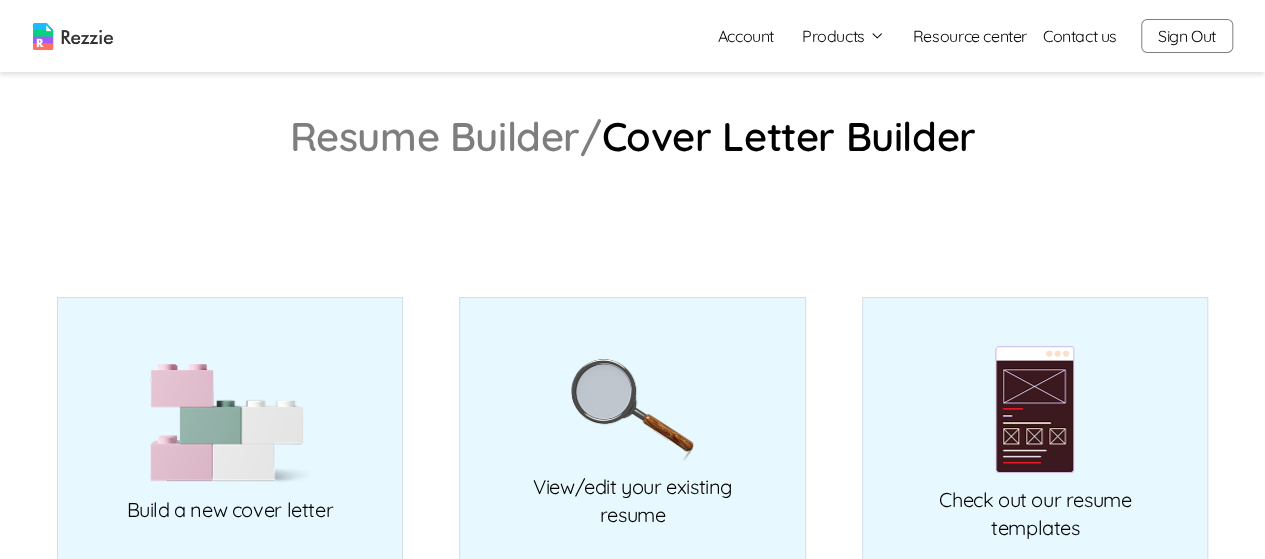 click on "Resume Builder/" at bounding box center (445, 136) 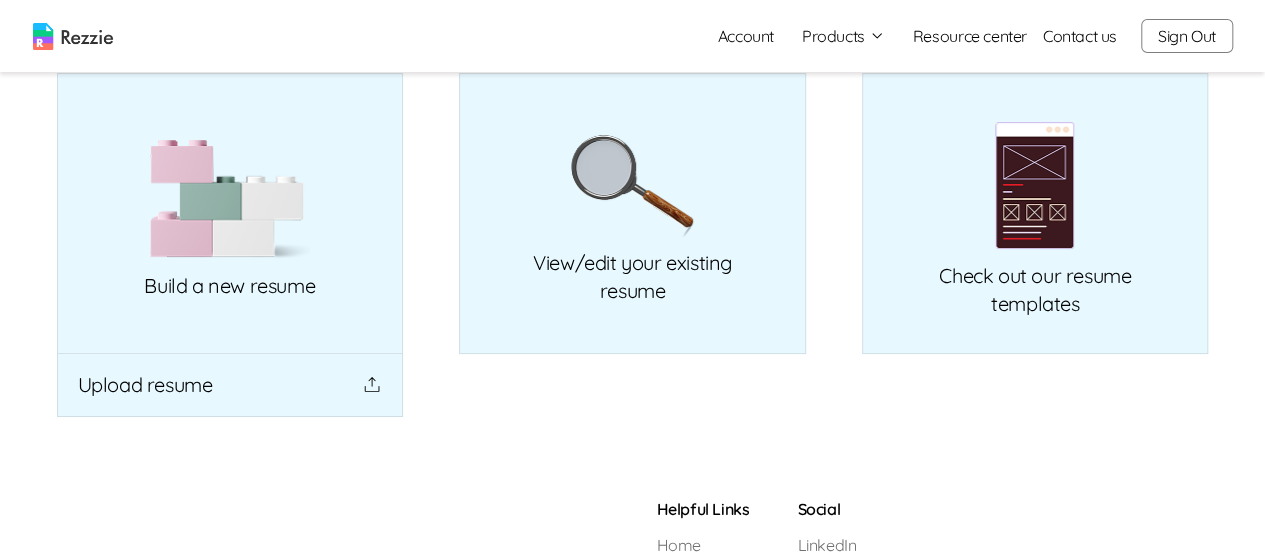 scroll, scrollTop: 0, scrollLeft: 0, axis: both 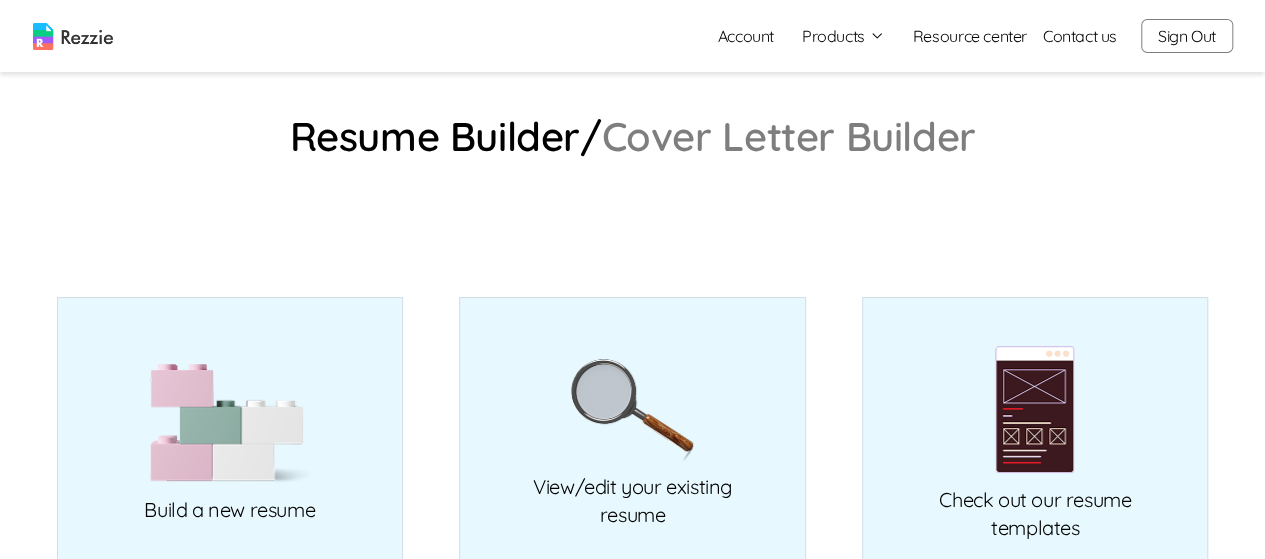 click on "Cover Letter Builder" at bounding box center (789, 136) 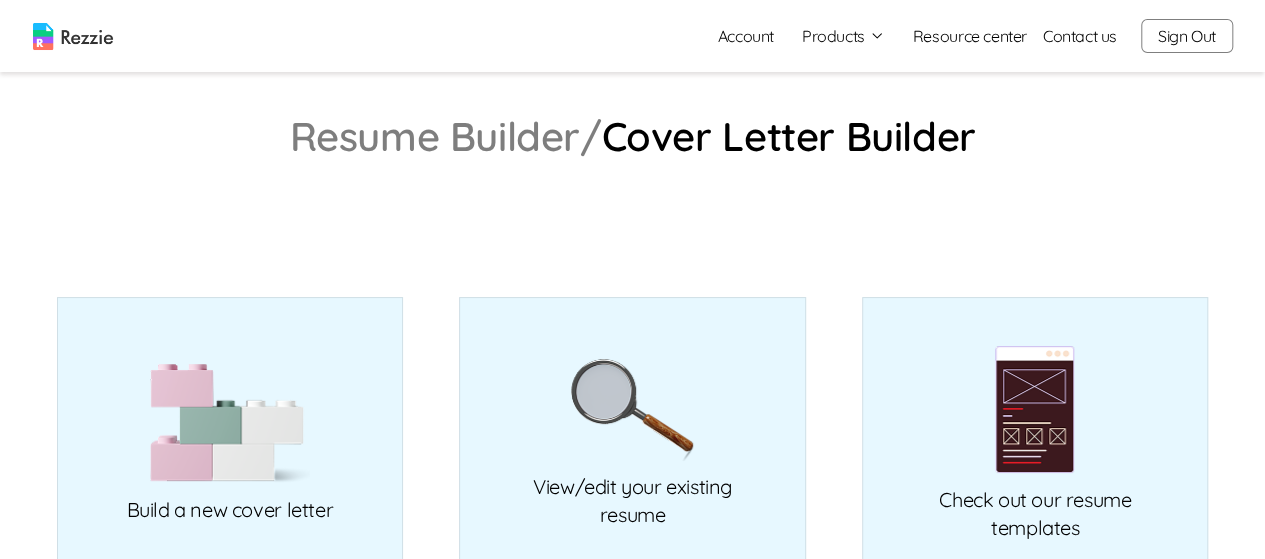 click on "Resume Builder/" at bounding box center (445, 136) 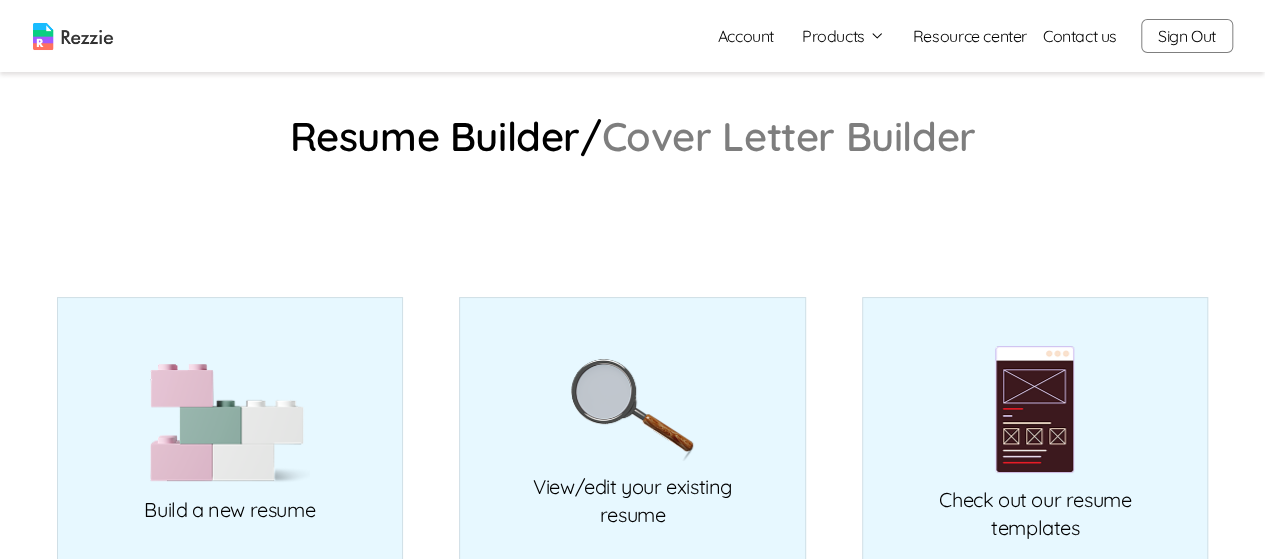 click on "Cover Letter Builder" at bounding box center [789, 136] 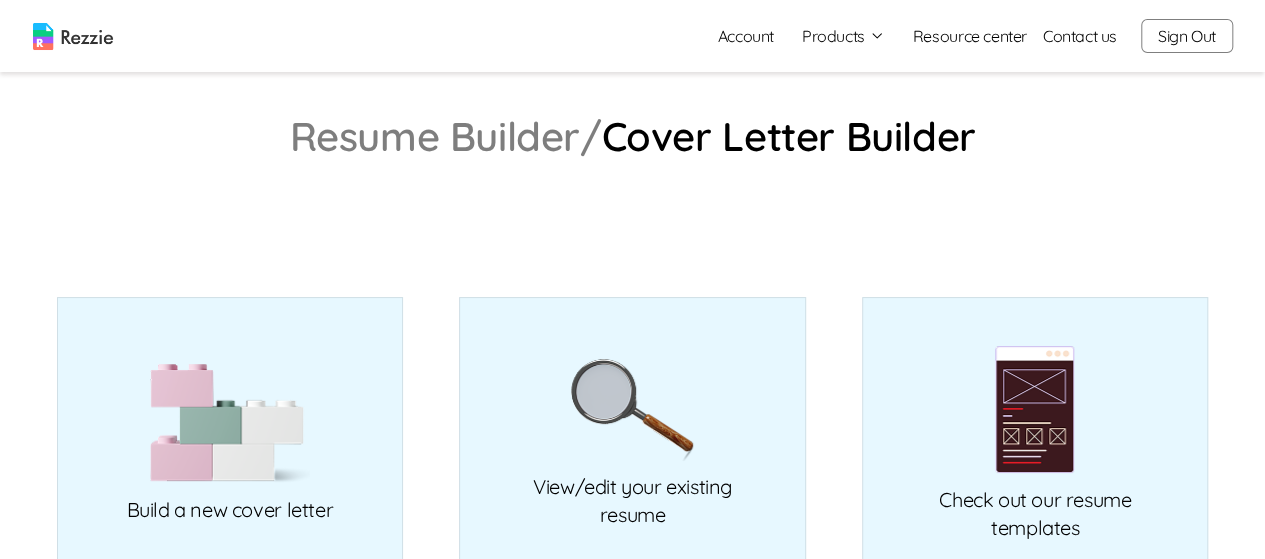 click on "Resume Builder/" at bounding box center [445, 136] 